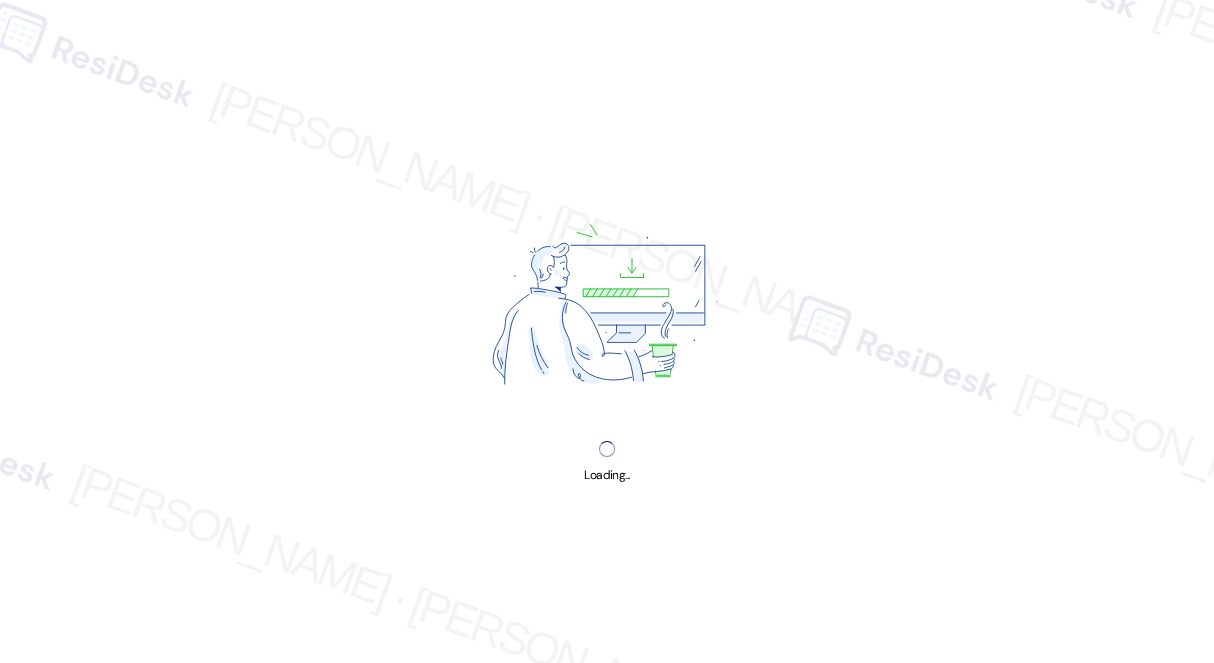 scroll, scrollTop: 0, scrollLeft: 0, axis: both 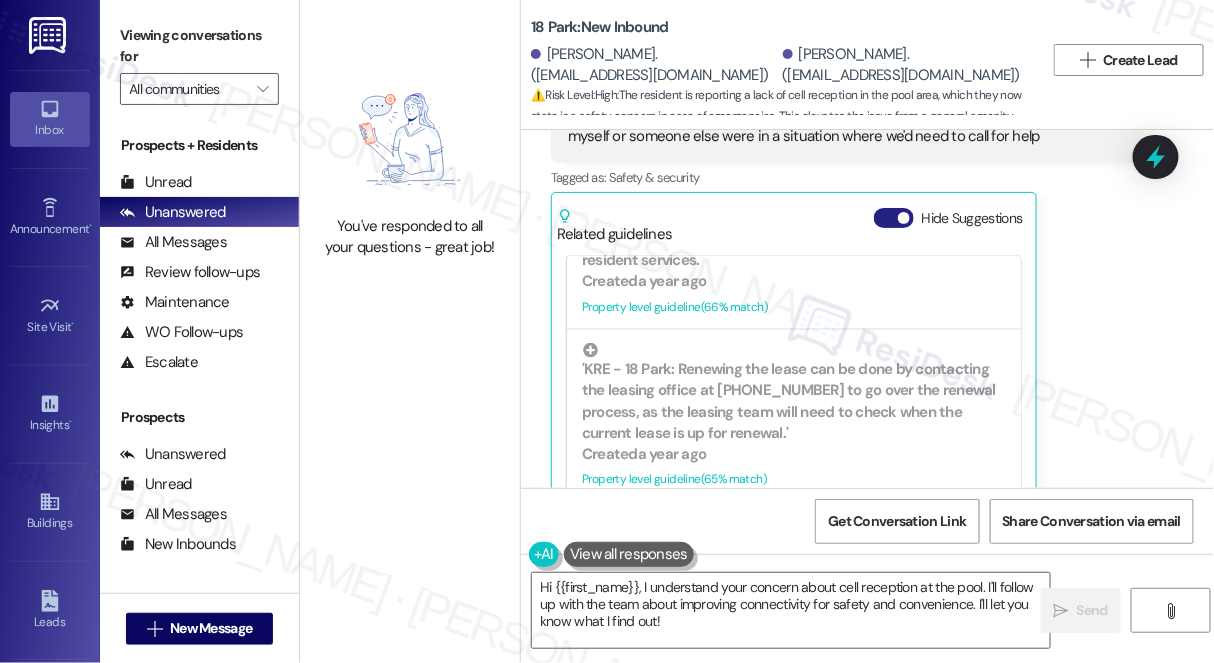 click on "Hide Suggestions" at bounding box center [894, 218] 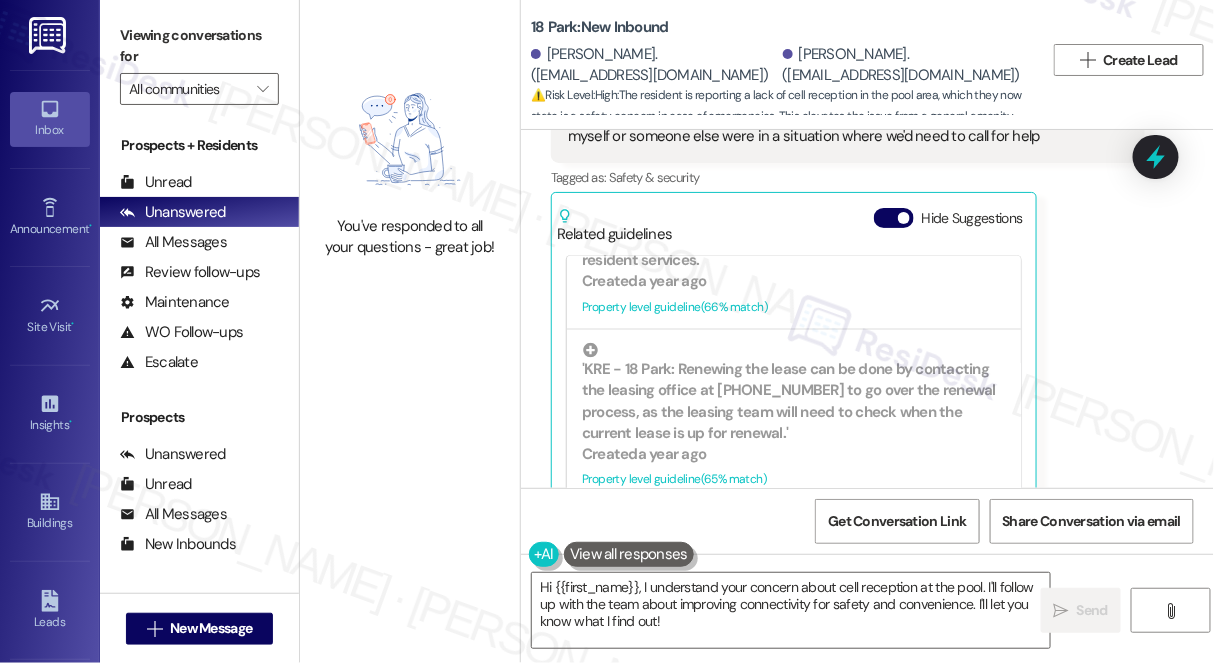 scroll, scrollTop: 5528, scrollLeft: 0, axis: vertical 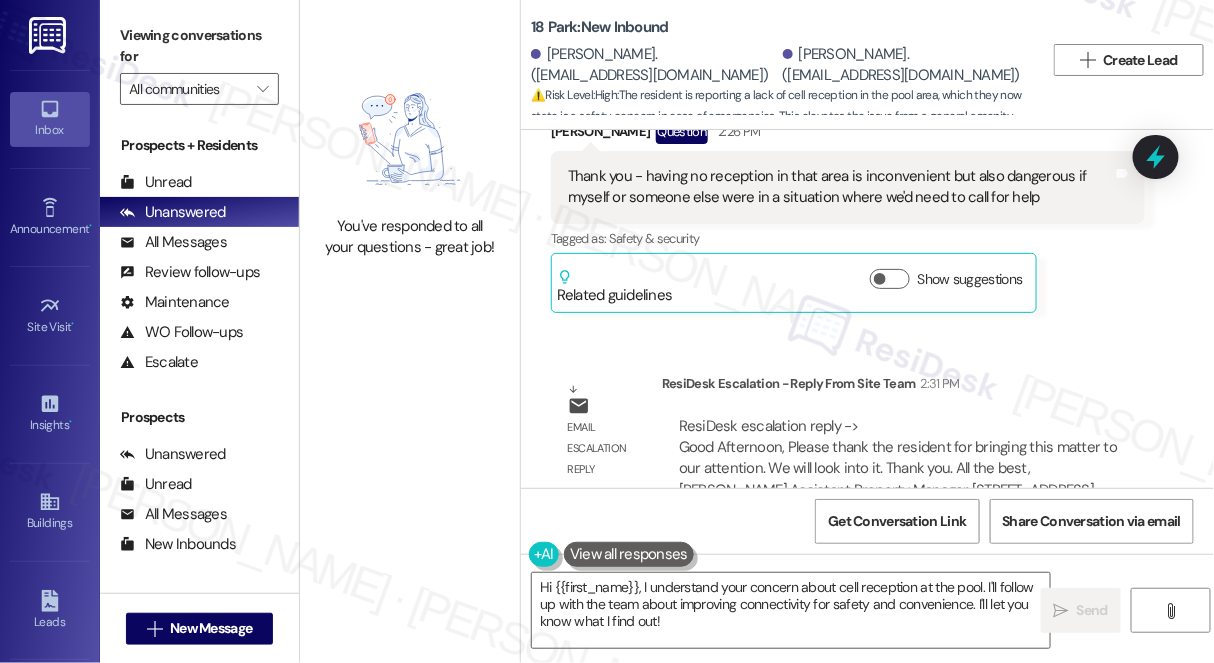 click on "ResiDesk escalation reply ->
Good Afternoon, Please thank the resident for bringing this matter to our attention. We will look into it. Thank you. All the best, [PERSON_NAME] Assistant Property Manager [STREET_ADDRESS] Ci ResiDesk escalation reply ->
Good Afternoon, Please thank the resident for bringing this matter to our attention. We will look into it. Thank you. All the best, [PERSON_NAME] Assistant Property Manager [STREET_ADDRESS]" at bounding box center (898, 458) 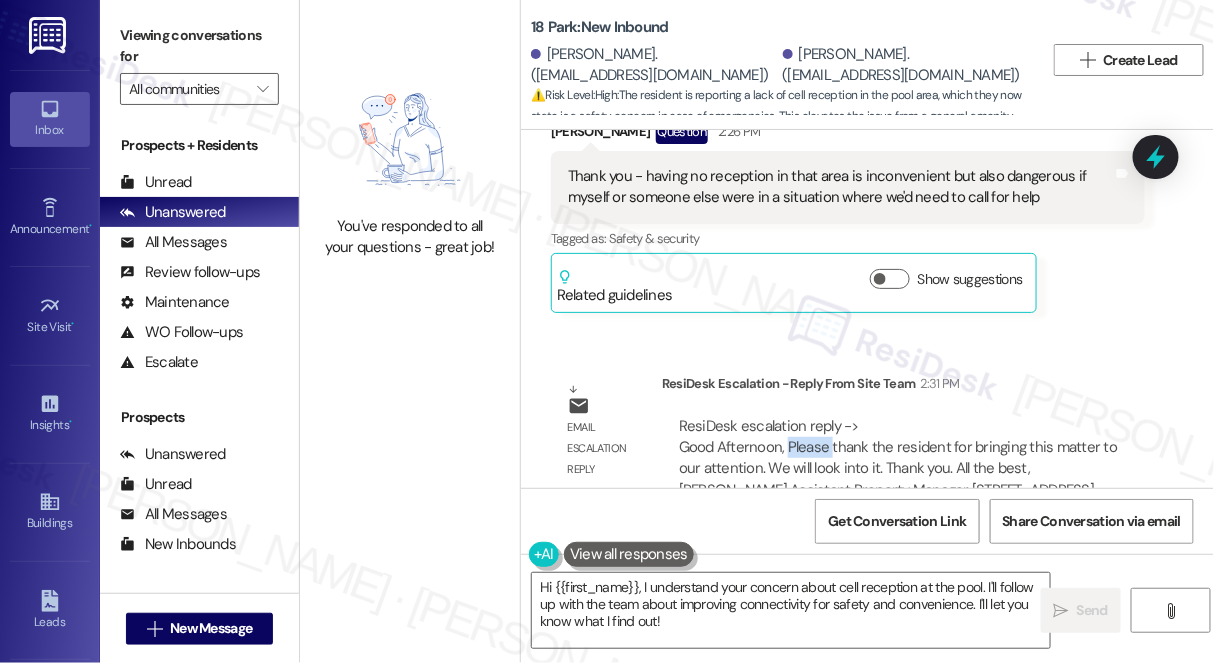 click on "ResiDesk escalation reply ->
Good Afternoon, Please thank the resident for bringing this matter to our attention. We will look into it. Thank you. All the best, [PERSON_NAME] Assistant Property Manager [STREET_ADDRESS] Ci ResiDesk escalation reply ->
Good Afternoon, Please thank the resident for bringing this matter to our attention. We will look into it. Thank you. All the best, [PERSON_NAME] Assistant Property Manager [STREET_ADDRESS]" at bounding box center (898, 458) 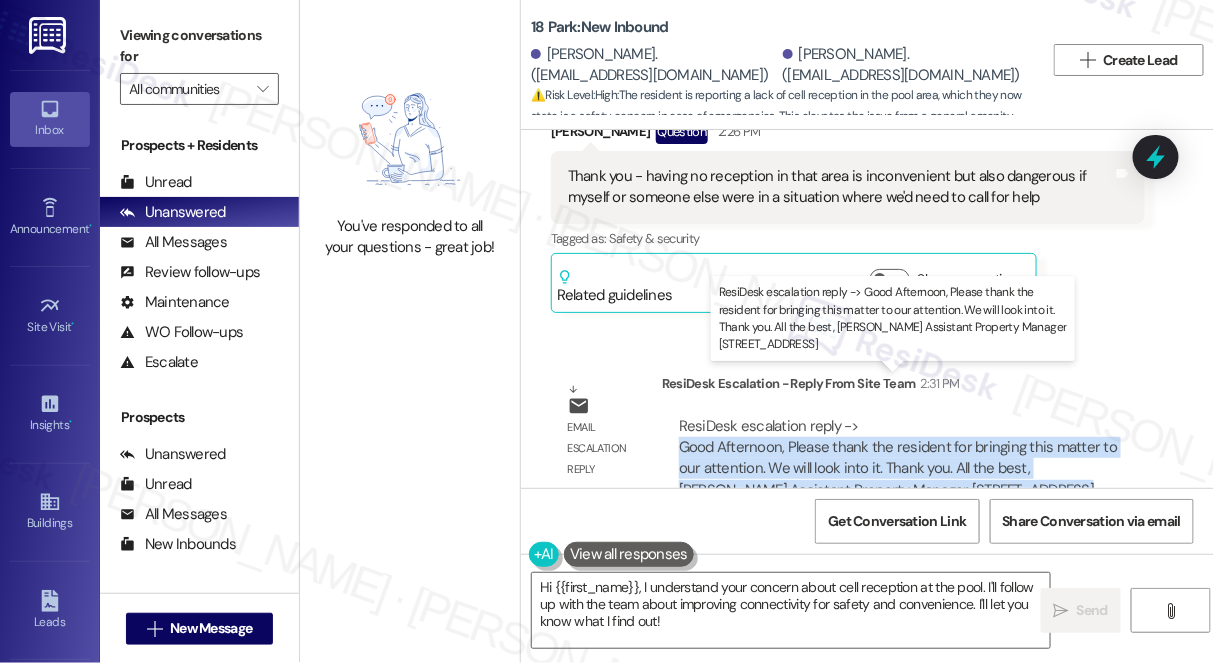 click on "ResiDesk escalation reply ->
Good Afternoon, Please thank the resident for bringing this matter to our attention. We will look into it. Thank you. All the best, [PERSON_NAME] Assistant Property Manager [STREET_ADDRESS] Ci ResiDesk escalation reply ->
Good Afternoon, Please thank the resident for bringing this matter to our attention. We will look into it. Thank you. All the best, [PERSON_NAME] Assistant Property Manager [STREET_ADDRESS]" at bounding box center [898, 458] 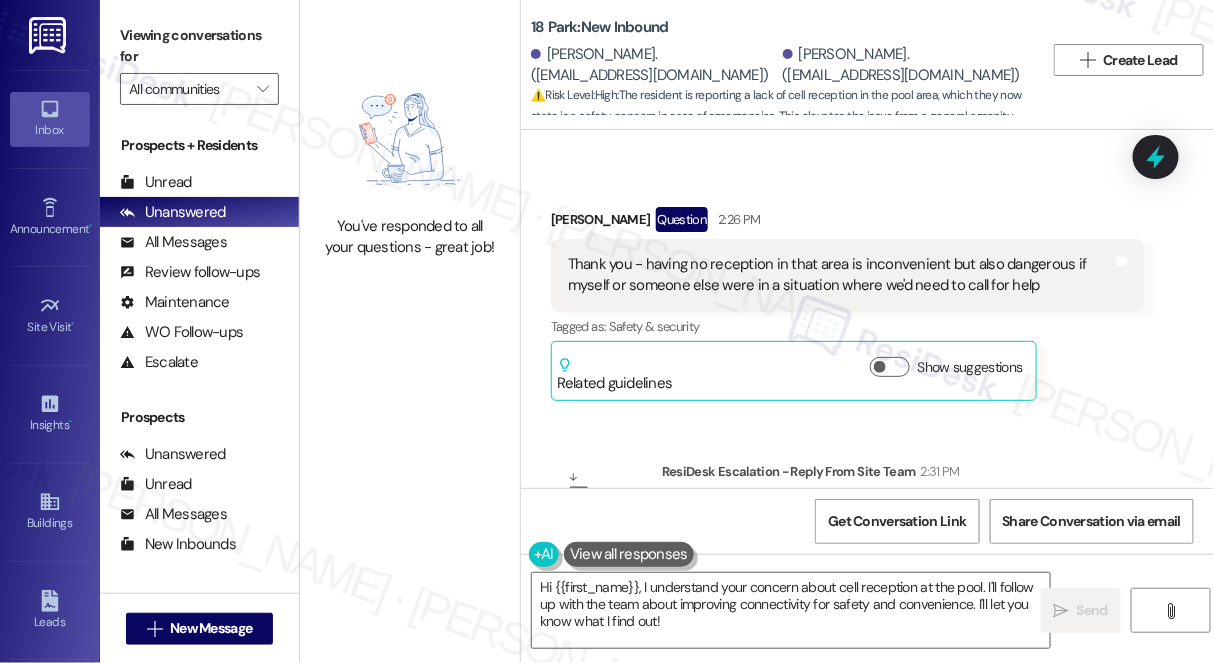 scroll, scrollTop: 5346, scrollLeft: 0, axis: vertical 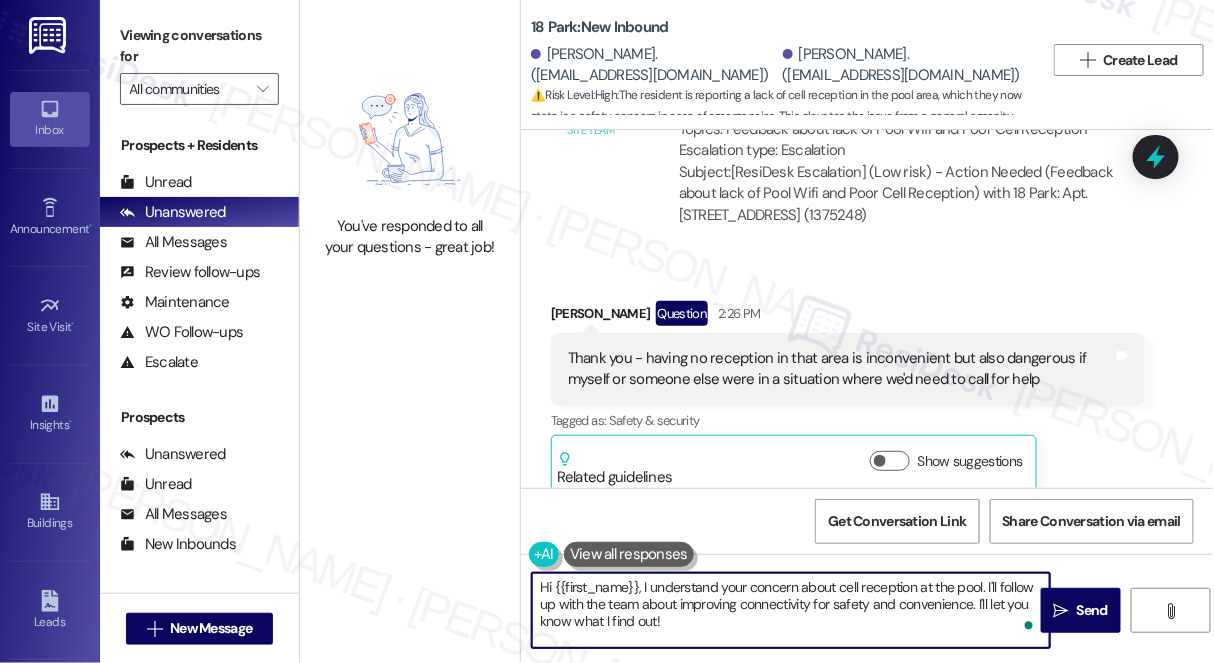 drag, startPoint x: 687, startPoint y: 628, endPoint x: 642, endPoint y: 586, distance: 61.554855 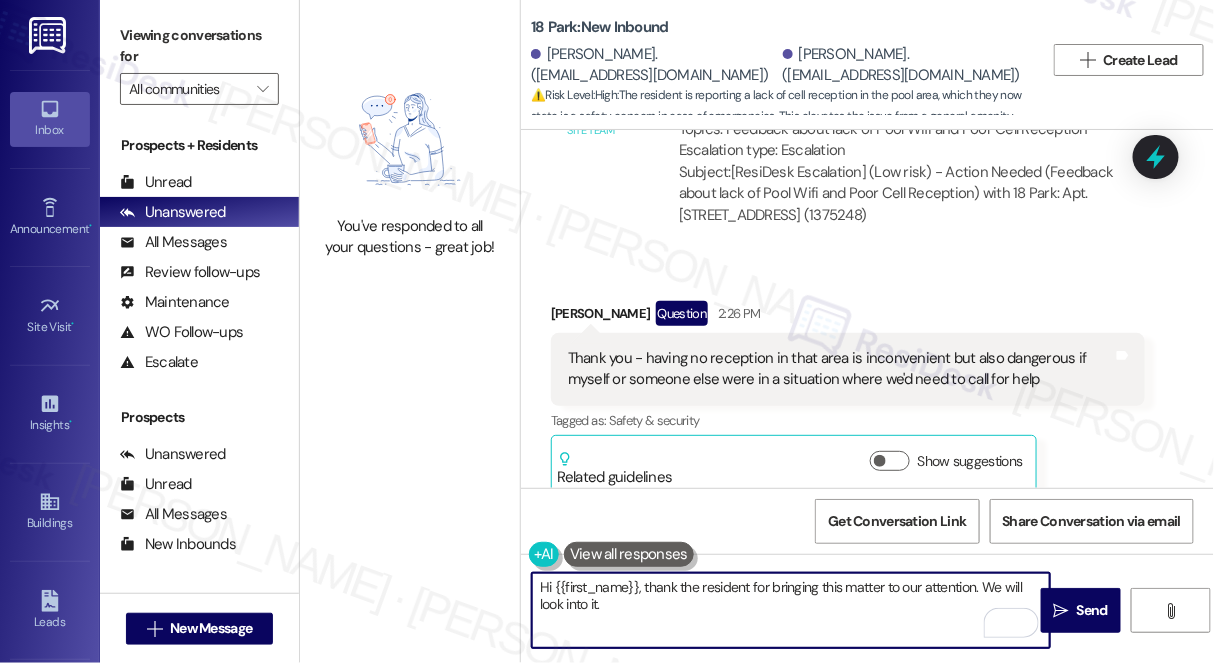 click on "Hi {{first_name}}, thank the resident for bringing this matter to our attention. We will look into it." at bounding box center [791, 610] 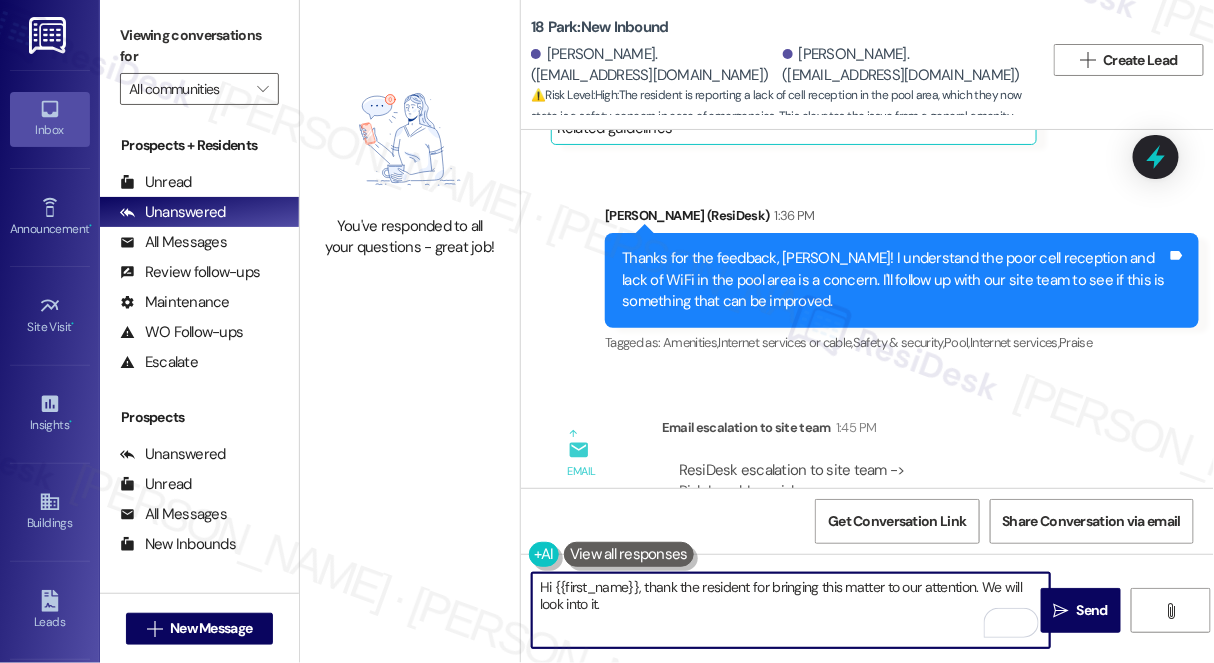 scroll, scrollTop: 5074, scrollLeft: 0, axis: vertical 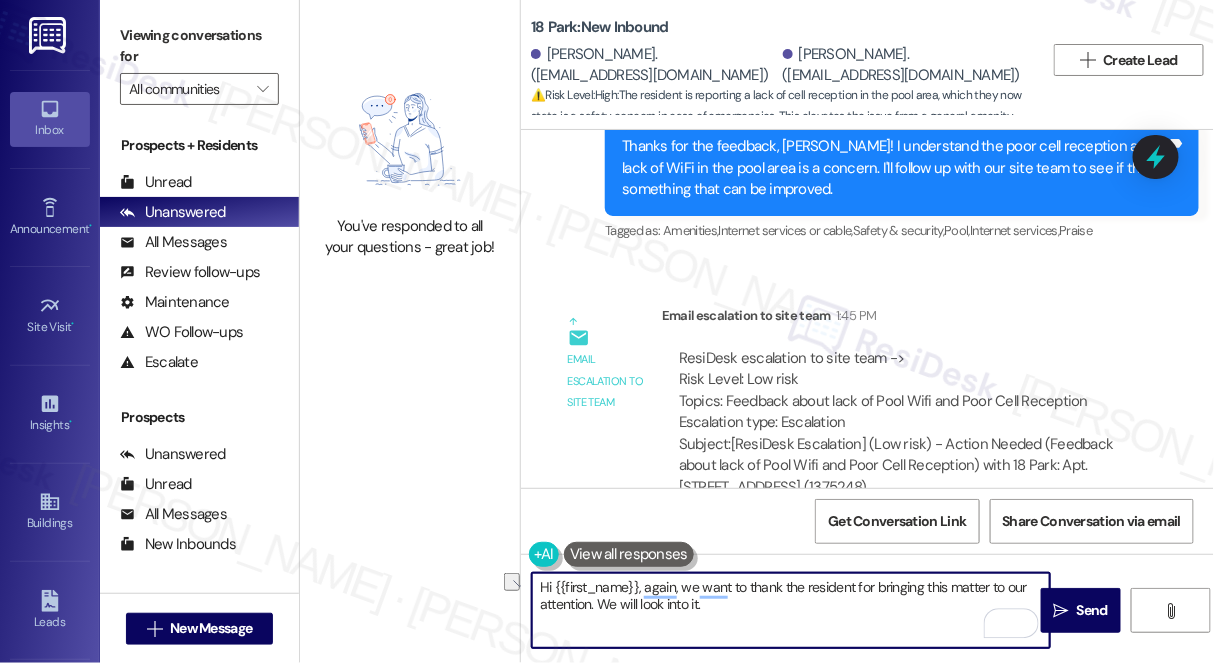 drag, startPoint x: 855, startPoint y: 584, endPoint x: 782, endPoint y: 592, distance: 73.43705 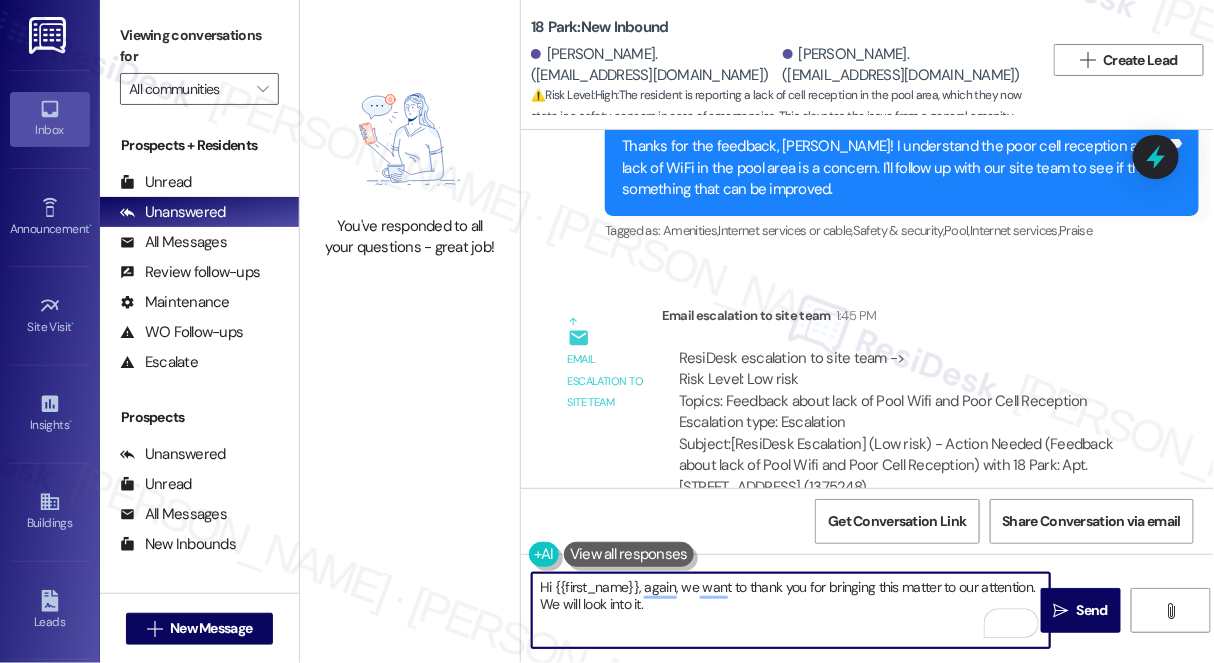 click on "Hi {{first_name}}, again, we want to thank you for bringing this matter to our attention. We will look into it." at bounding box center (791, 610) 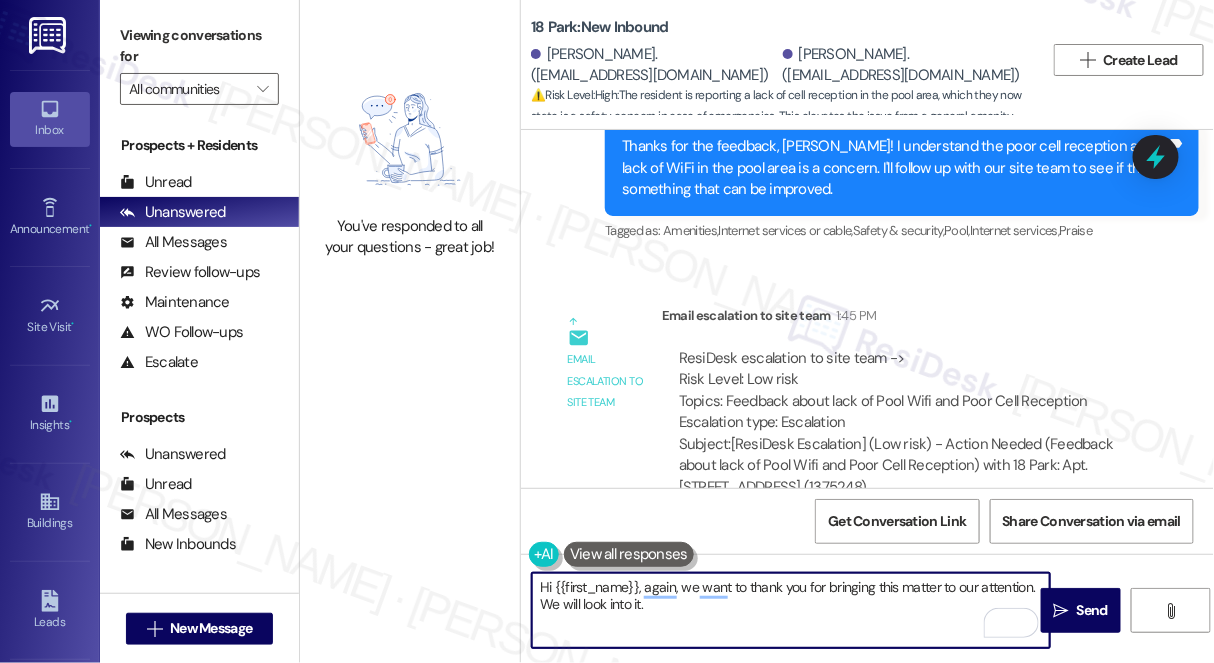 click on "Hi {{first_name}}, again, we want to thank you for bringing this matter to our attention. We will look into it." at bounding box center [791, 610] 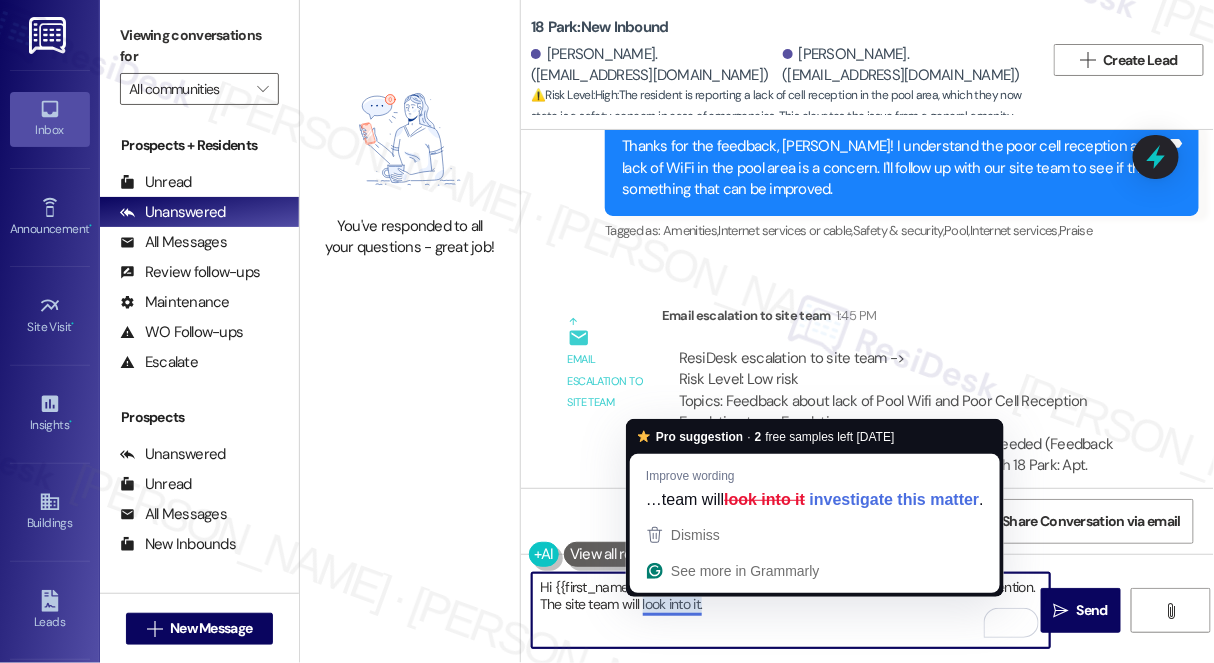click on "Survey, sent via SMS Residesk Automated Survey [DATE] 12:22 PM Hi [PERSON_NAME] and [PERSON_NAME]! We're so glad you chose 18 Park! We would love to improve your move-in experience. If you could improve one thing about our move-in process, what would it be? Send us your ideas! (You can always reply STOP to opt out of future messages) Tags and notes Tagged as:   Move in Click to highlight conversations about Move in WO Opened request: Our bedroom... [DATE] 8:00 PM Status :  Closed Show details Announcement, sent via SMS [PERSON_NAME]   (ResiDesk) [DATE] 1:55 PM Hi [PERSON_NAME] and [PERSON_NAME]!  URGENT  Vehicle Blocking Loading Dock   A White Mazda Sedan (NY Plates: KYF-9540) is currently parked in the loading dock in front of the building.  Please remove this vehicle within the next hour to avoid towing.  Thank you for your prompt attention. Tags and notes Tagged as:   Parking ,  Click to highlight conversations about Parking Parking issue ,  Click to highlight conversations about Parking issue Safety & security" at bounding box center (867, 309) 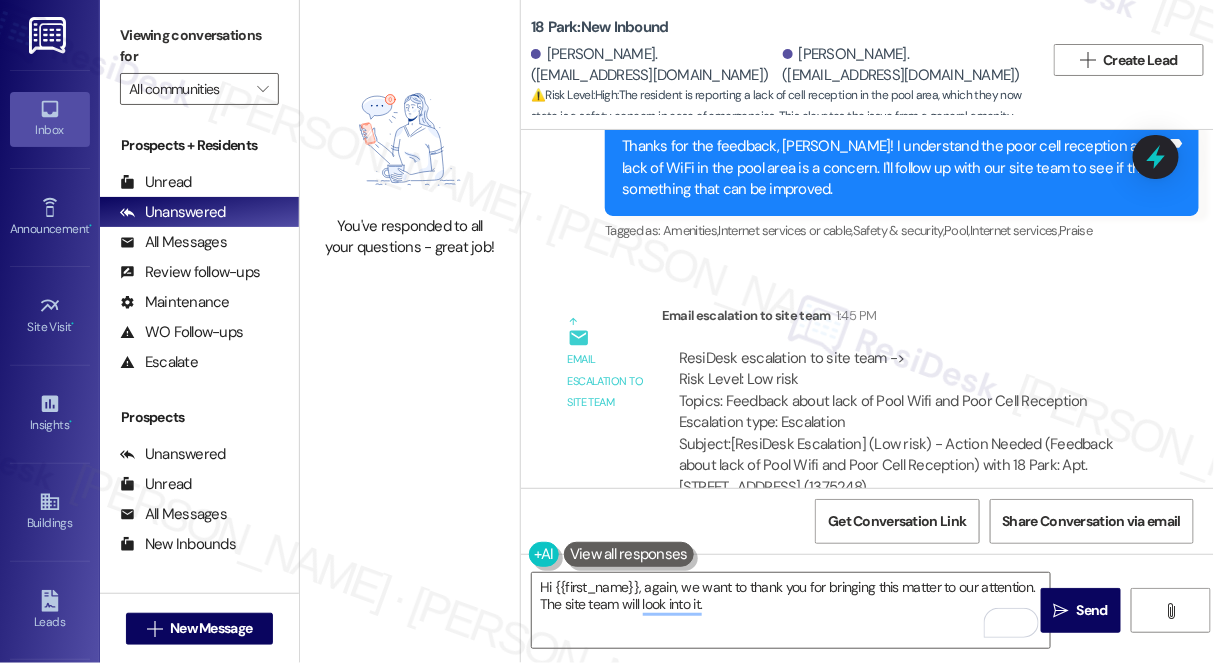 click on "Survey, sent via SMS Residesk Automated Survey [DATE] 12:22 PM Hi [PERSON_NAME] and [PERSON_NAME]! We're so glad you chose 18 Park! We would love to improve your move-in experience. If you could improve one thing about our move-in process, what would it be? Send us your ideas! (You can always reply STOP to opt out of future messages) Tags and notes Tagged as:   Move in Click to highlight conversations about Move in WO Opened request: Our bedroom... [DATE] 8:00 PM Status :  Closed Show details Announcement, sent via SMS [PERSON_NAME]   (ResiDesk) [DATE] 1:55 PM Hi [PERSON_NAME] and [PERSON_NAME]!  URGENT  Vehicle Blocking Loading Dock   A White Mazda Sedan (NY Plates: KYF-9540) is currently parked in the loading dock in front of the building.  Please remove this vehicle within the next hour to avoid towing.  Thank you for your prompt attention. Tags and notes Tagged as:   Parking ,  Click to highlight conversations about Parking Parking issue ,  Click to highlight conversations about Parking issue Safety & security" at bounding box center (867, 309) 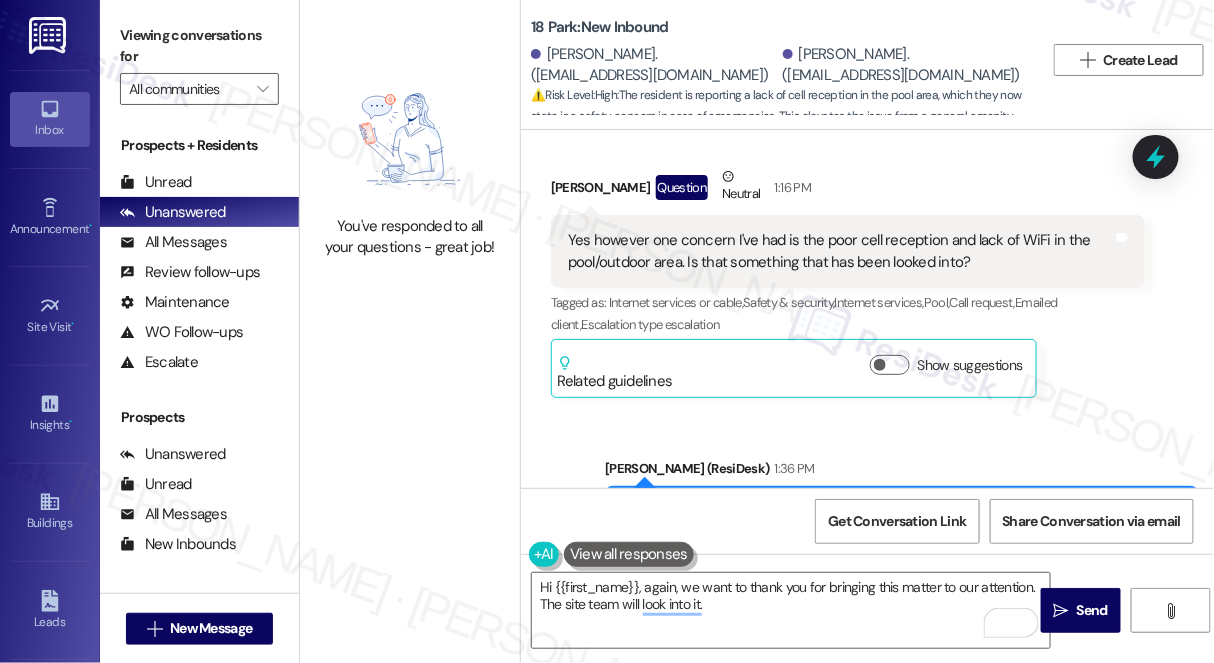 scroll, scrollTop: 4619, scrollLeft: 0, axis: vertical 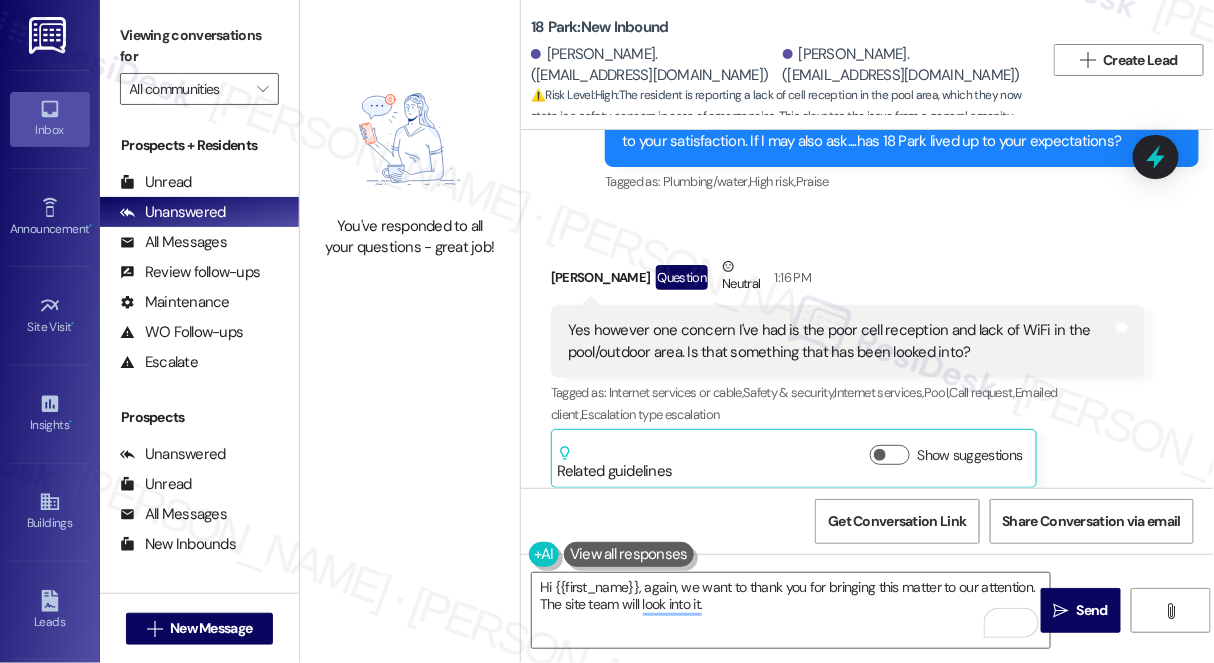 click on "[PERSON_NAME] Question   Neutral 1:16 PM" at bounding box center [848, 280] 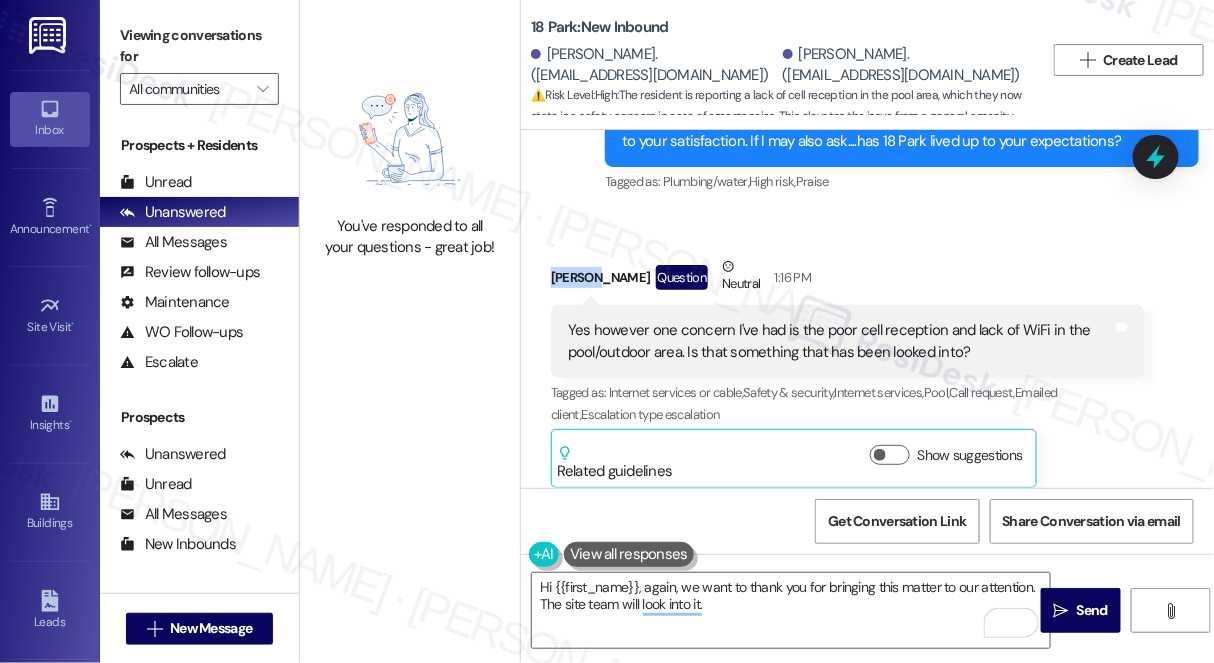 click on "[PERSON_NAME] Question   Neutral 1:16 PM" at bounding box center (848, 280) 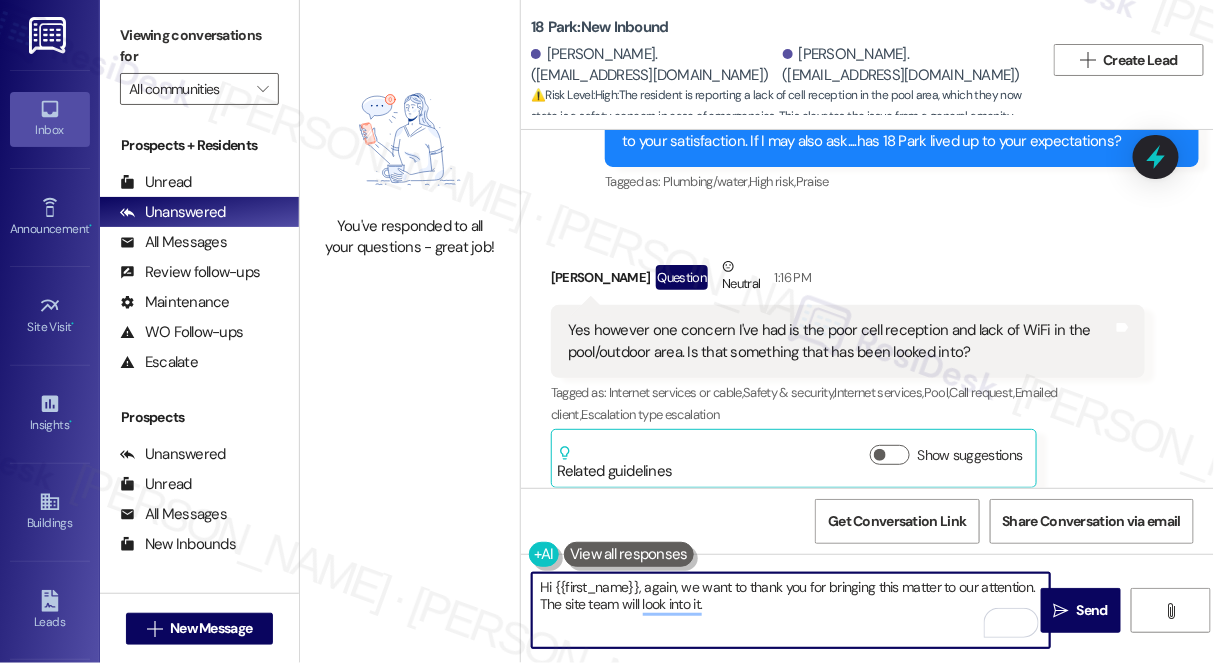 drag, startPoint x: 554, startPoint y: 585, endPoint x: 636, endPoint y: 576, distance: 82.492424 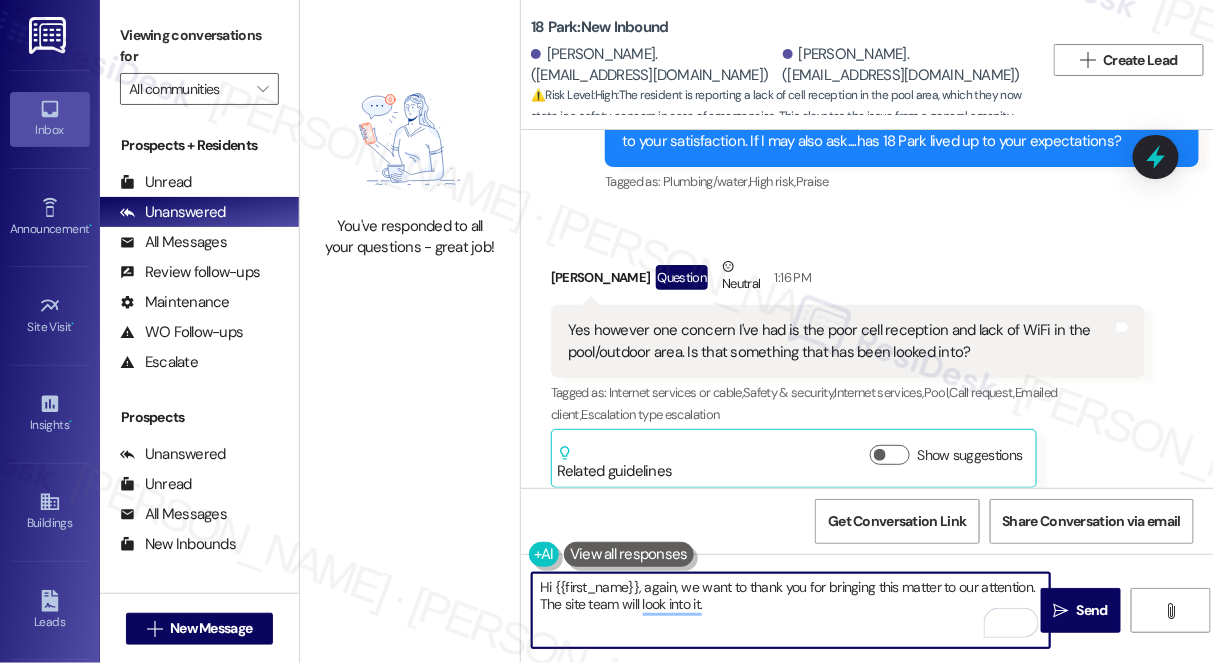 click on "Hi {{first_name}}, again, we want to thank you for bringing this matter to our attention. The site team will look into it." at bounding box center (791, 610) 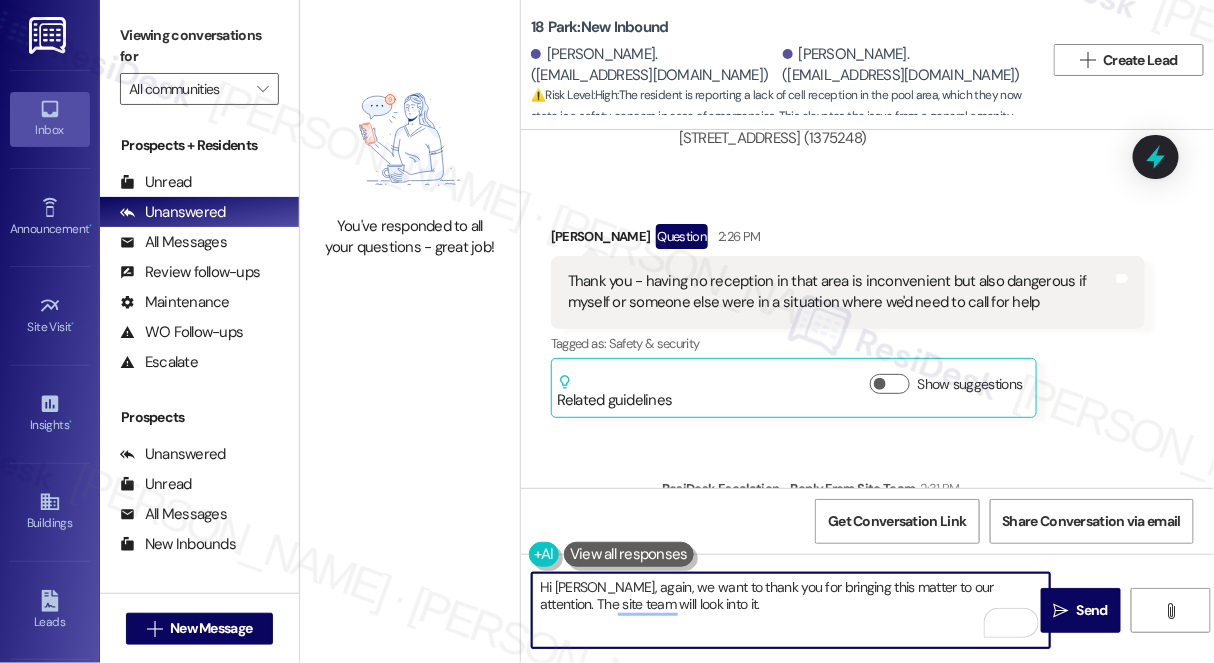 scroll, scrollTop: 5346, scrollLeft: 0, axis: vertical 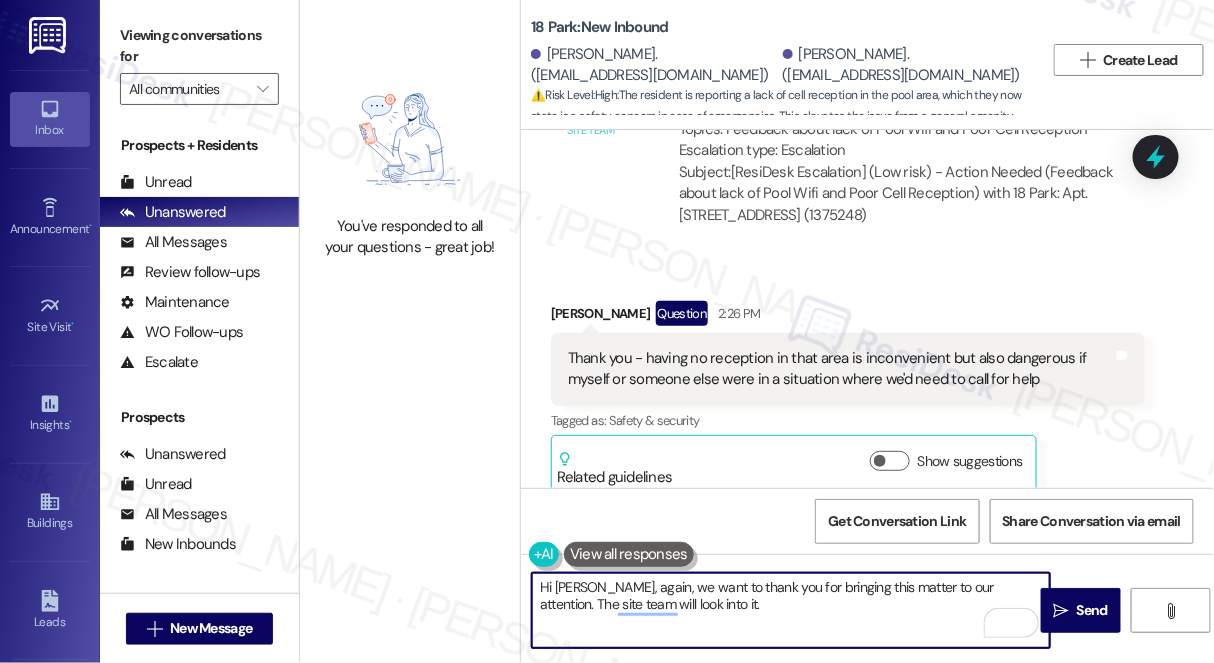 click on "Thank you - having no reception in that area is inconvenient but also dangerous if myself or someone else were in a situation where we'd need to call for help" at bounding box center (840, 369) 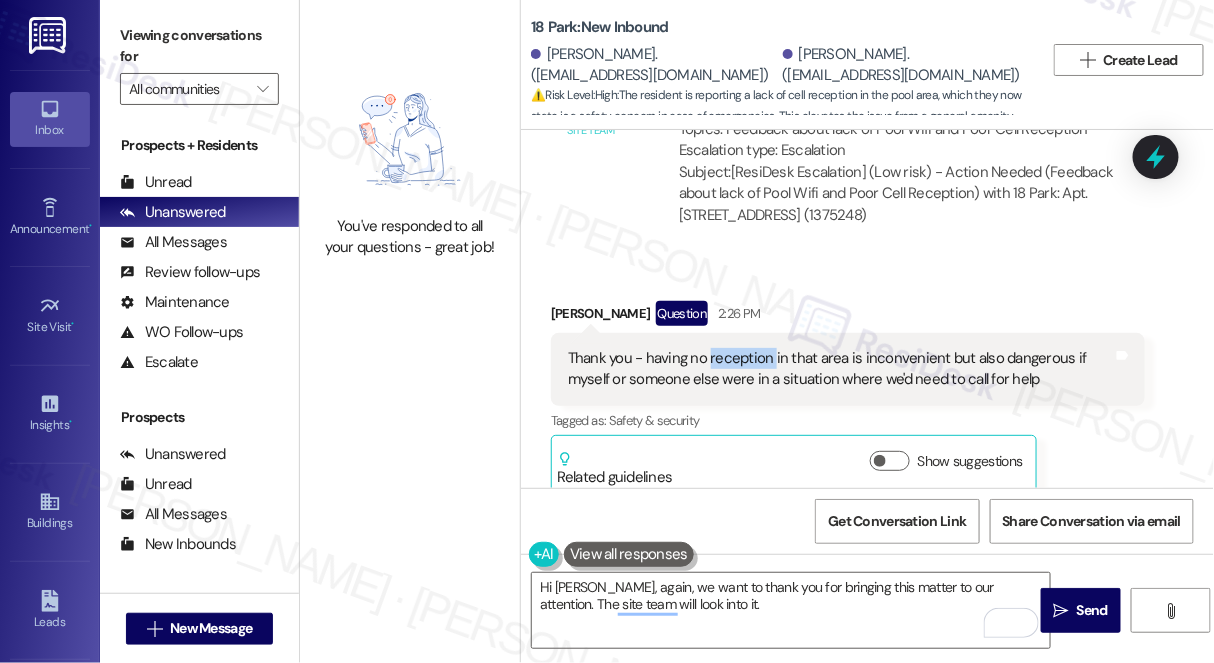 click on "Thank you - having no reception in that area is inconvenient but also dangerous if myself or someone else were in a situation where we'd need to call for help" at bounding box center (840, 369) 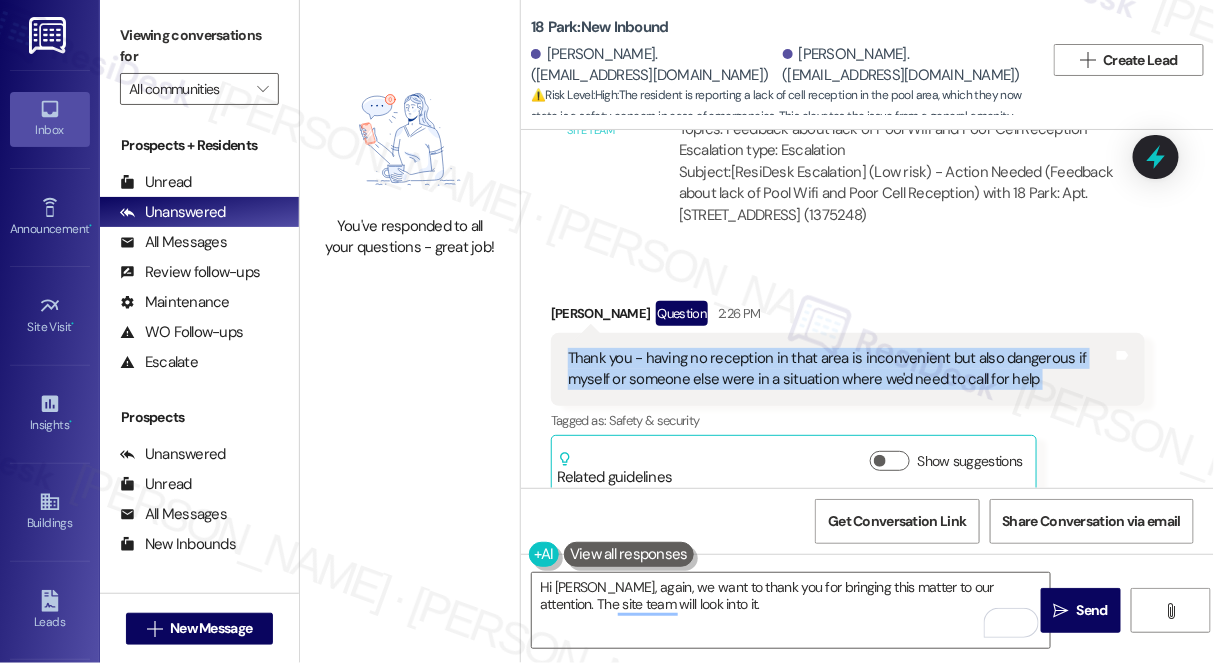 click on "Thank you - having no reception in that area is inconvenient but also dangerous if myself or someone else were in a situation where we'd need to call for help" at bounding box center (840, 369) 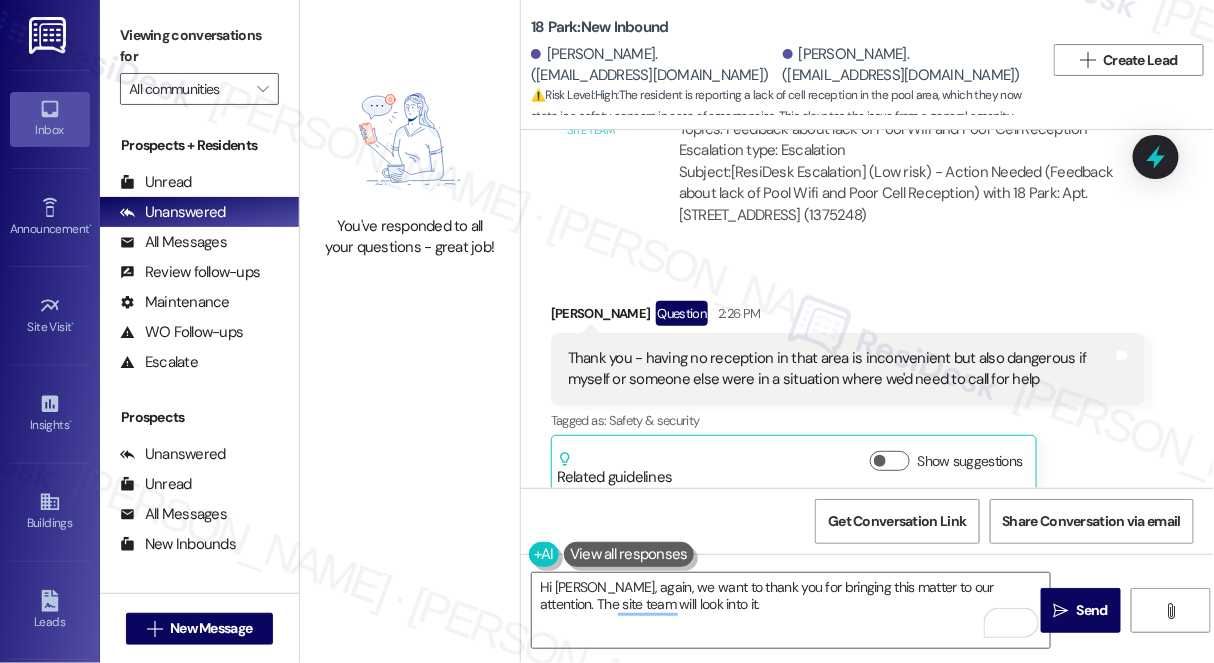 click on "Received via SMS [PERSON_NAME] Question 2:26 PM Thank you - having no reception in that area is inconvenient but also dangerous if myself or someone else were in a situation where we'd need to call for help Tags and notes Tagged as:   Safety & security Click to highlight conversations about Safety & security  Related guidelines Show suggestions" at bounding box center [848, 398] 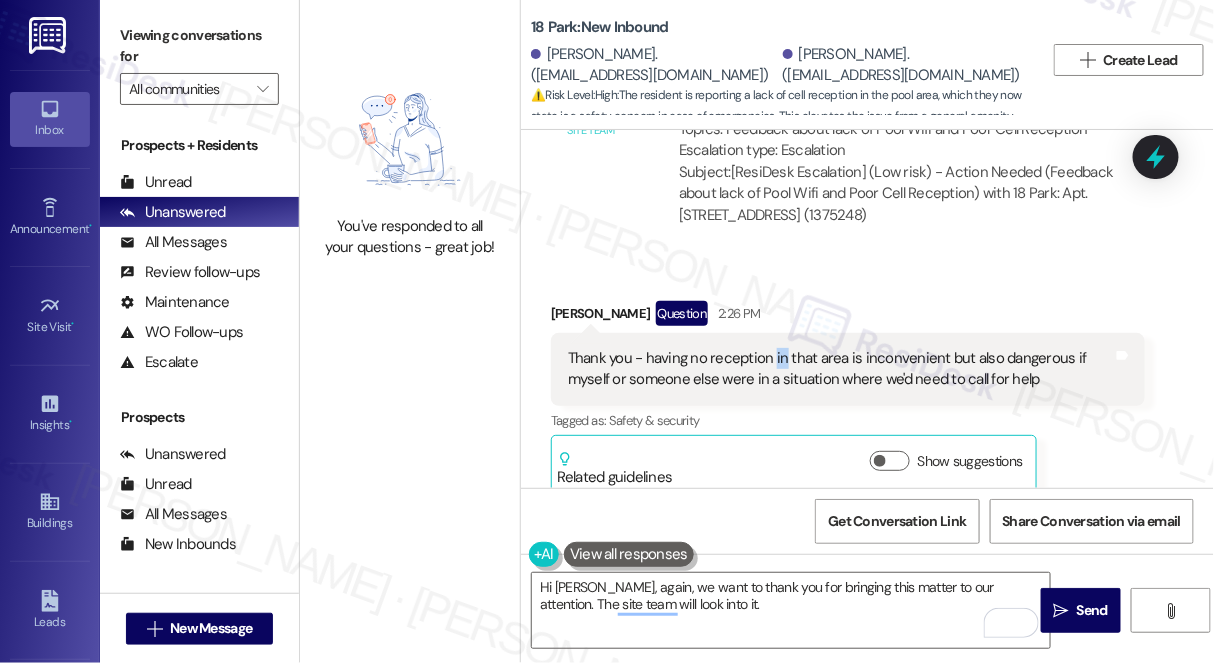 click on "Thank you - having no reception in that area is inconvenient but also dangerous if myself or someone else were in a situation where we'd need to call for help" at bounding box center (840, 369) 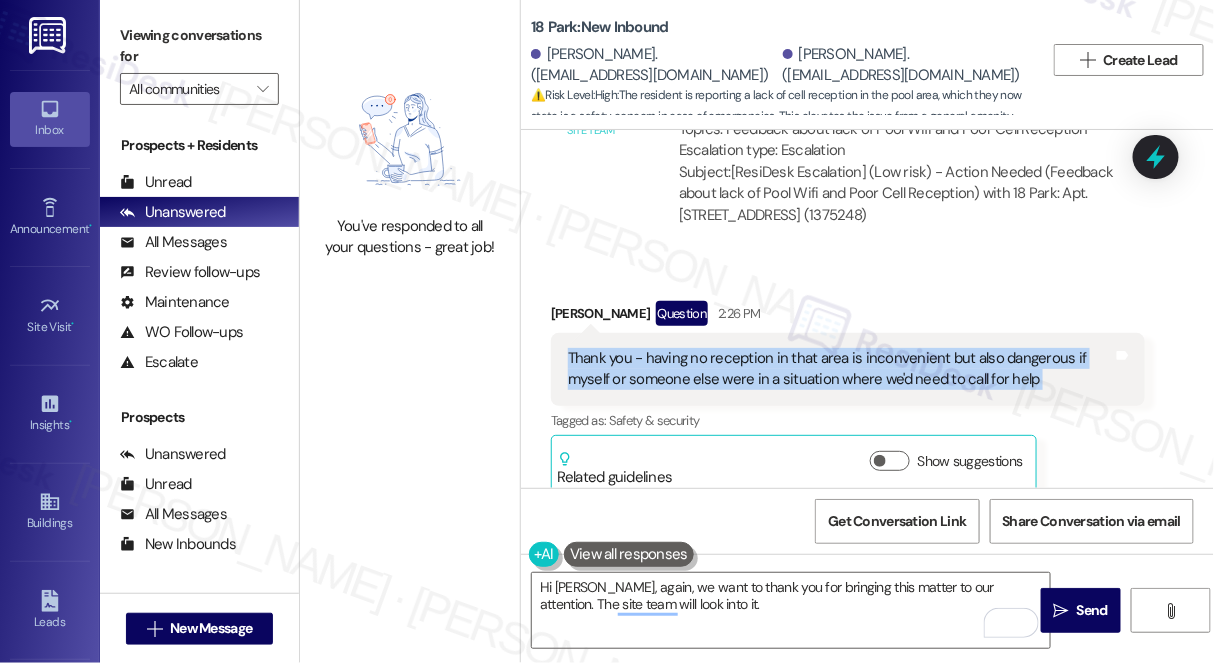 click on "Thank you - having no reception in that area is inconvenient but also dangerous if myself or someone else were in a situation where we'd need to call for help" at bounding box center (840, 369) 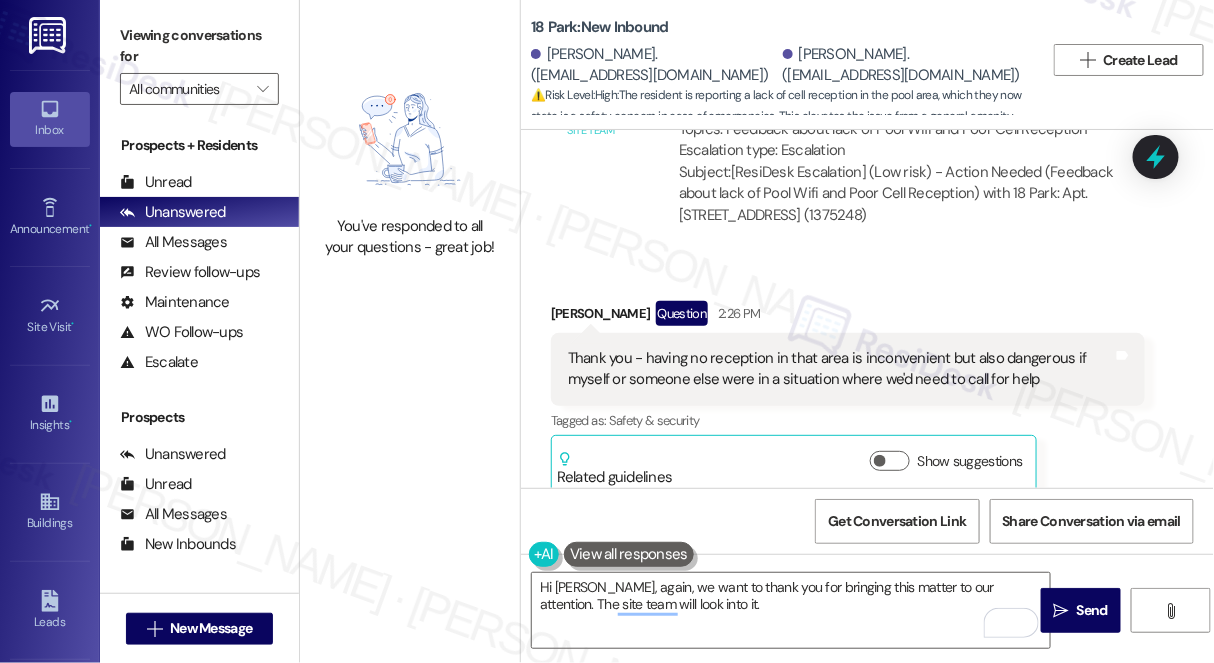click on "[PERSON_NAME] Question 2:26 PM" at bounding box center (848, 317) 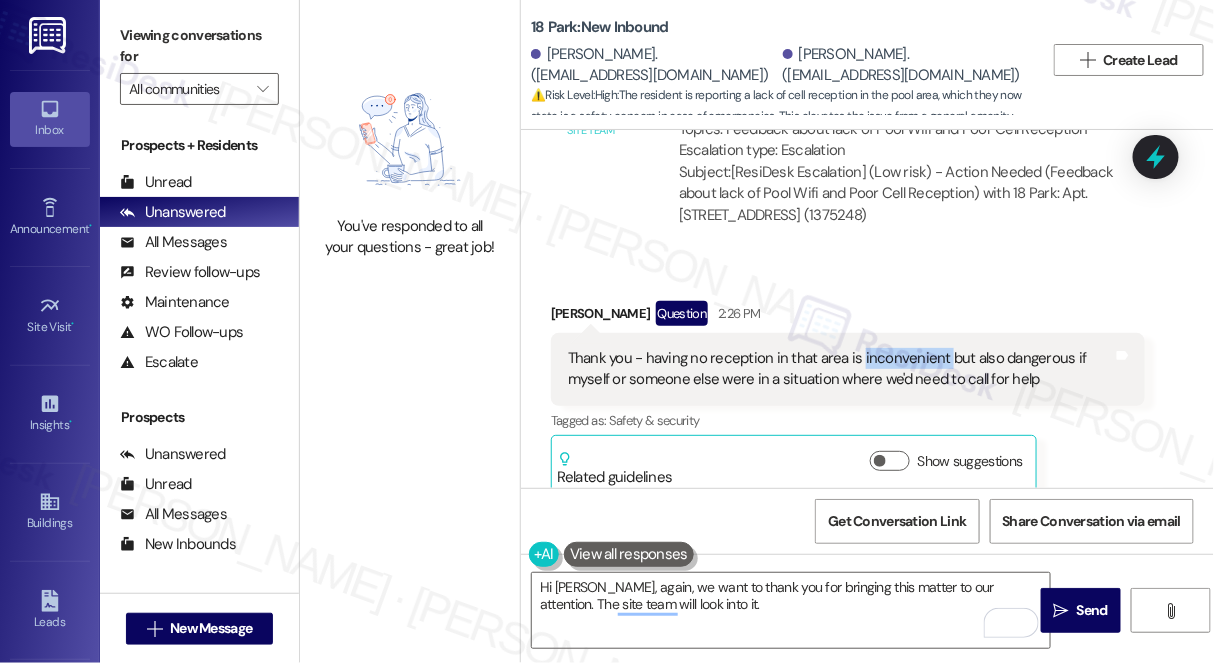 click on "Thank you - having no reception in that area is inconvenient but also dangerous if myself or someone else were in a situation where we'd need to call for help" at bounding box center (840, 369) 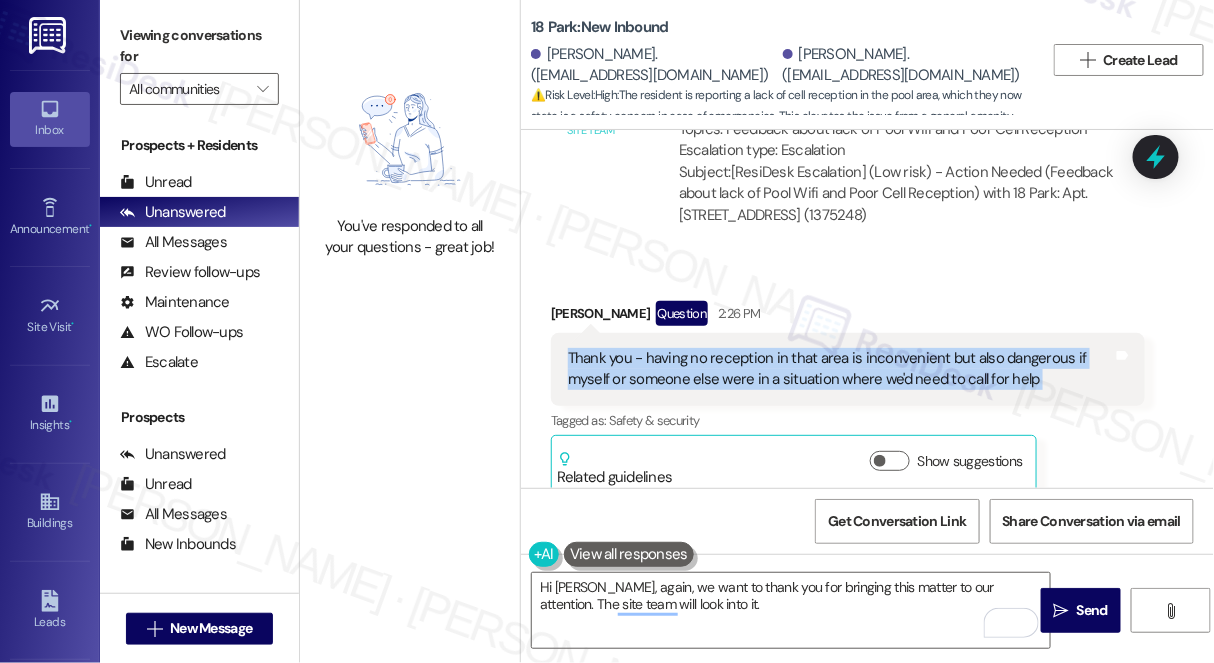 click on "Thank you - having no reception in that area is inconvenient but also dangerous if myself or someone else were in a situation where we'd need to call for help" at bounding box center [840, 369] 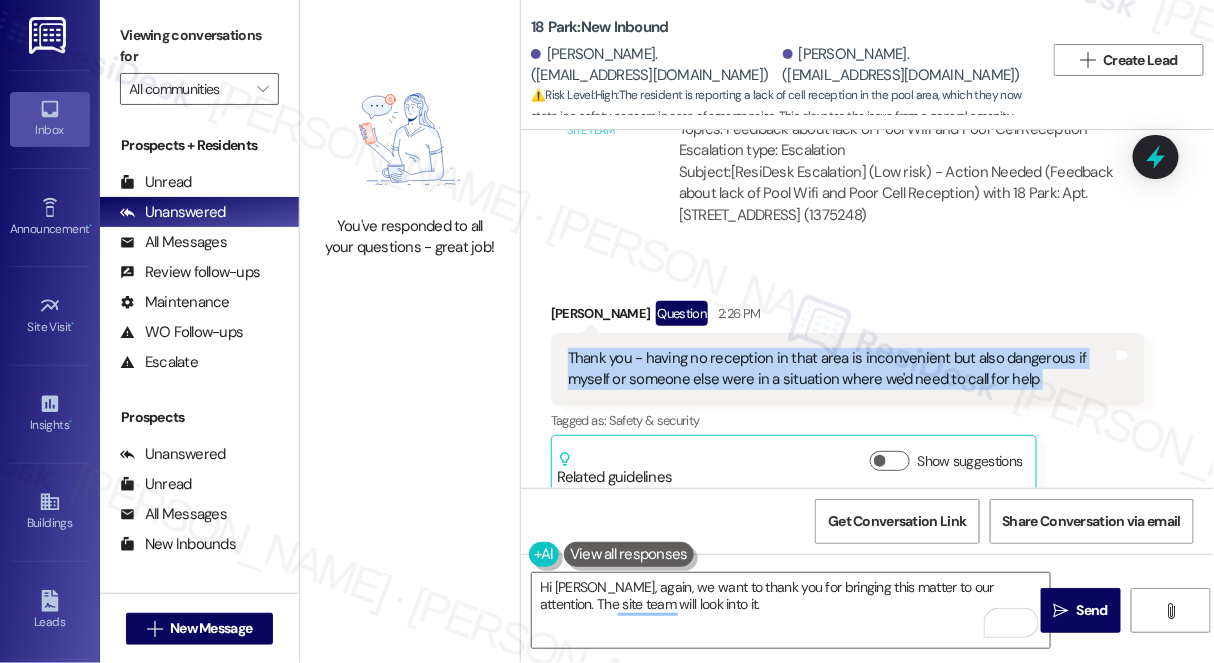 click on "Thank you - having no reception in that area is inconvenient but also dangerous if myself or someone else were in a situation where we'd need to call for help" at bounding box center [840, 369] 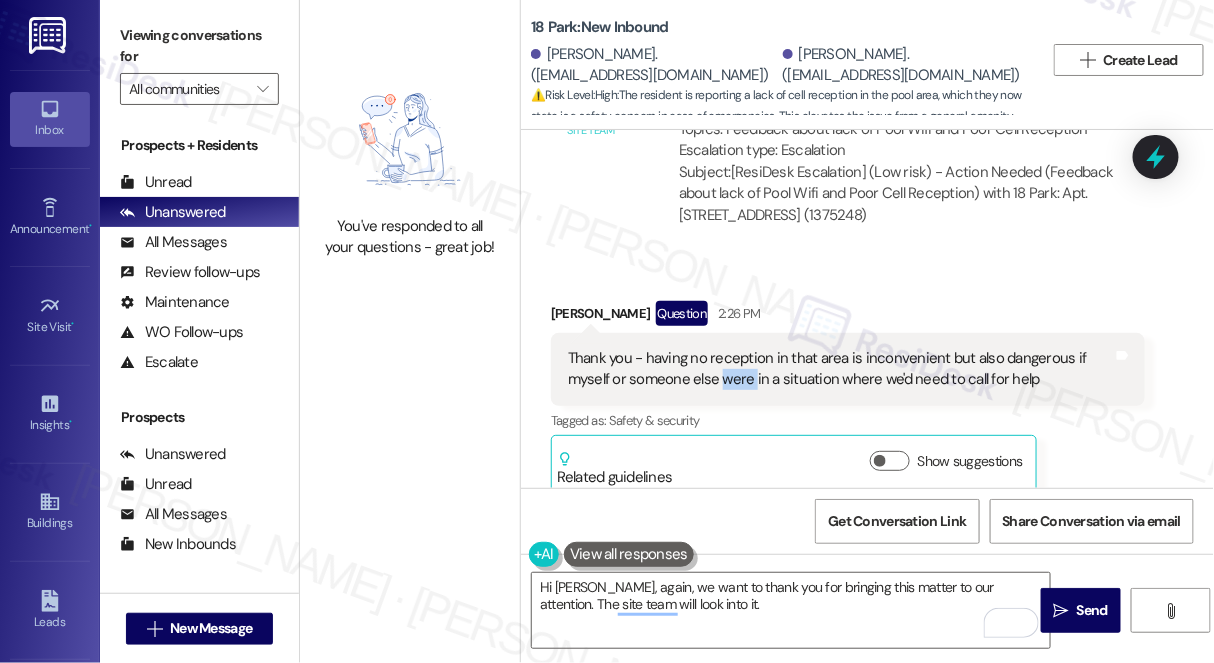 click on "Thank you - having no reception in that area is inconvenient but also dangerous if myself or someone else were in a situation where we'd need to call for help" at bounding box center (840, 369) 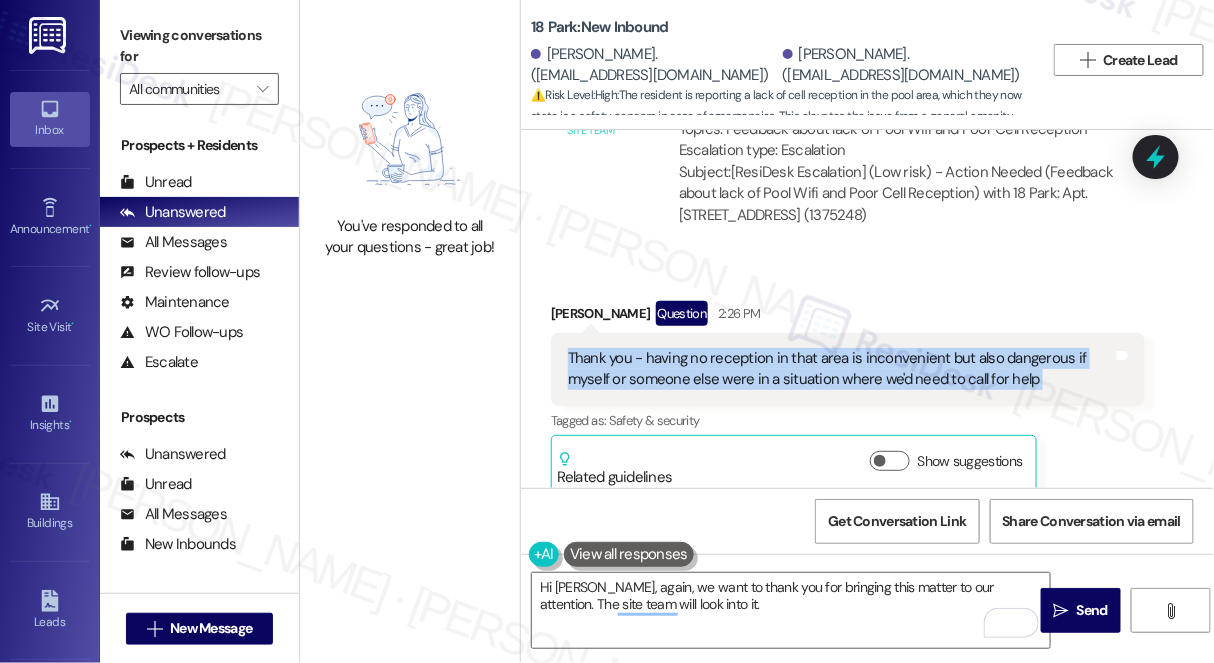 click on "Thank you - having no reception in that area is inconvenient but also dangerous if myself or someone else were in a situation where we'd need to call for help" at bounding box center [840, 369] 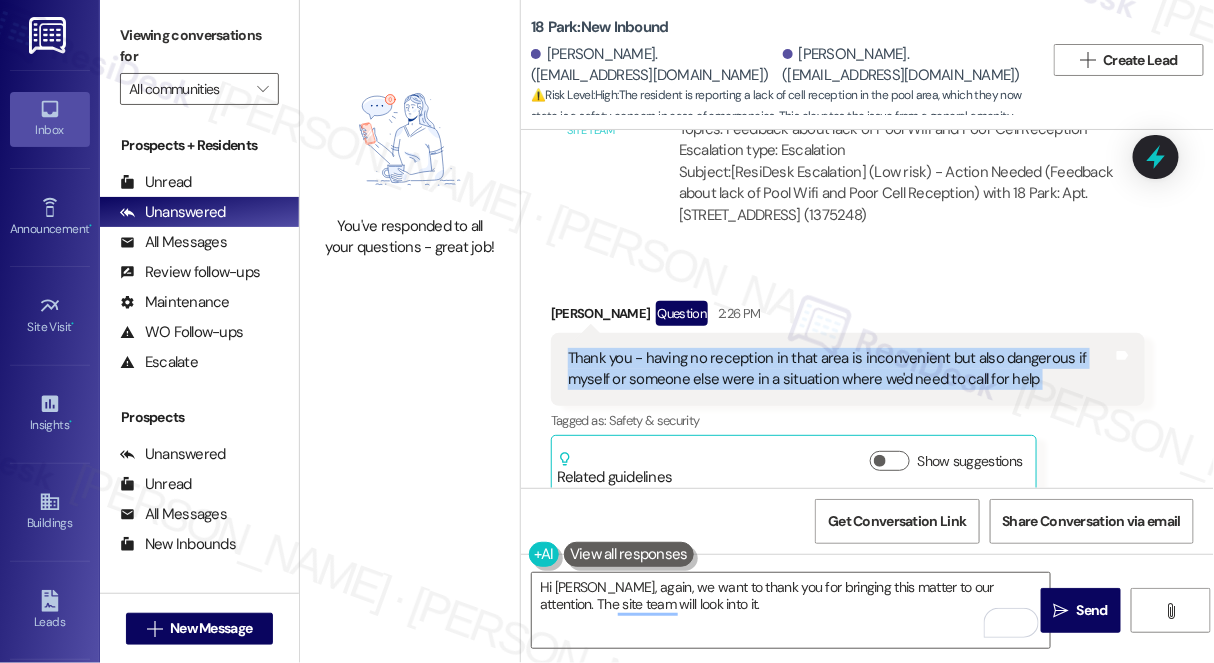 click on "Thank you - having no reception in that area is inconvenient but also dangerous if myself or someone else were in a situation where we'd need to call for help" at bounding box center (840, 369) 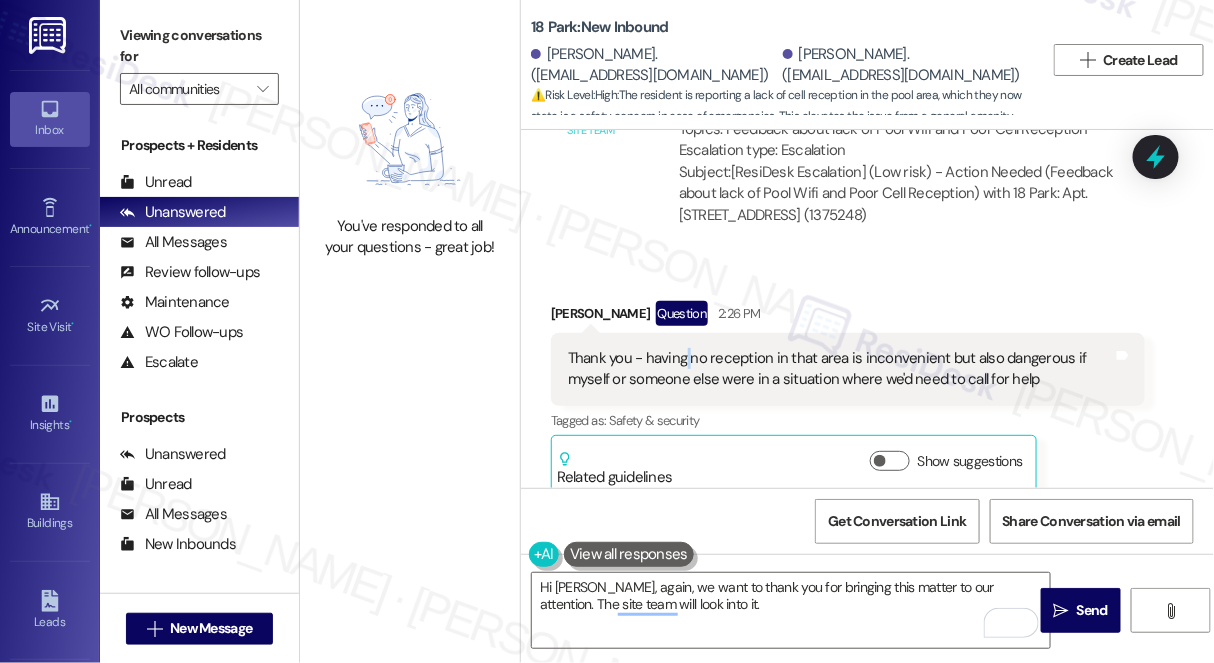 click on "Thank you - having no reception in that area is inconvenient but also dangerous if myself or someone else were in a situation where we'd need to call for help" at bounding box center (840, 369) 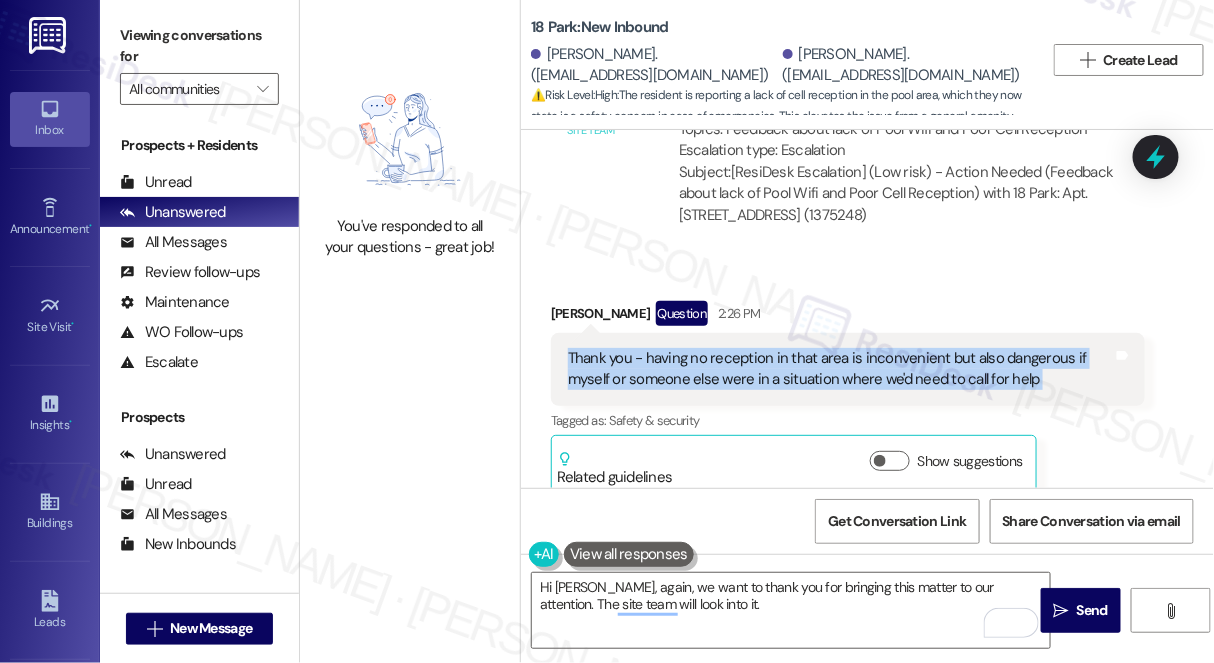click on "Thank you - having no reception in that area is inconvenient but also dangerous if myself or someone else were in a situation where we'd need to call for help" at bounding box center [840, 369] 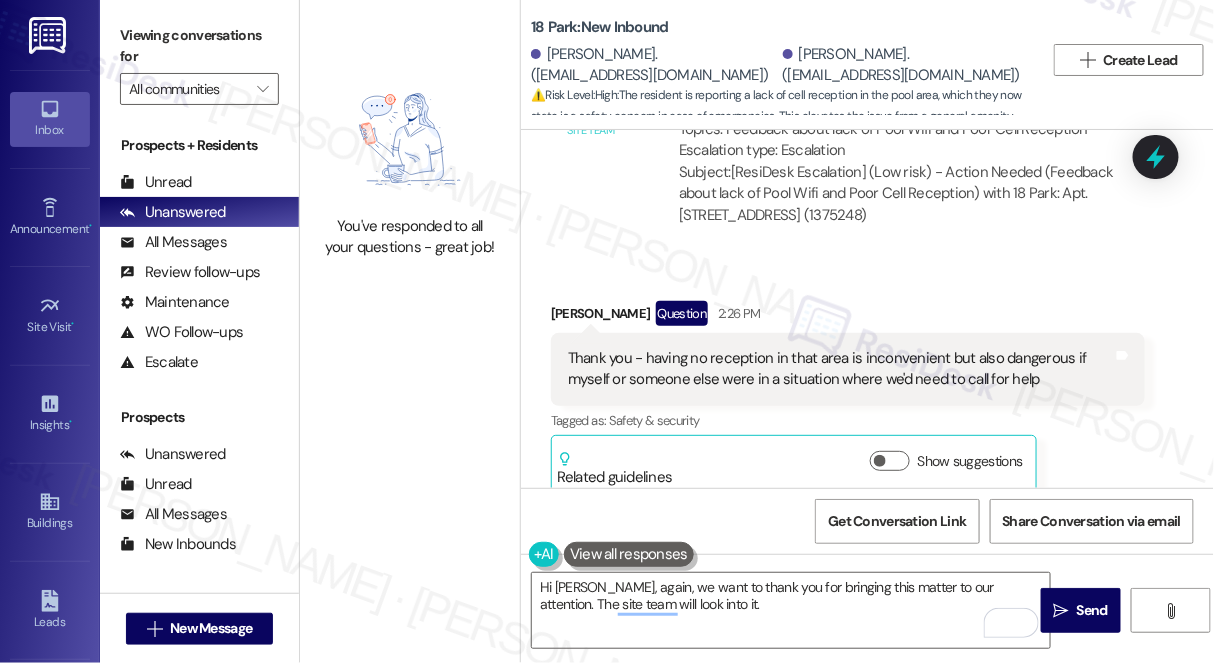 click on "Viewing conversations for" at bounding box center (199, 46) 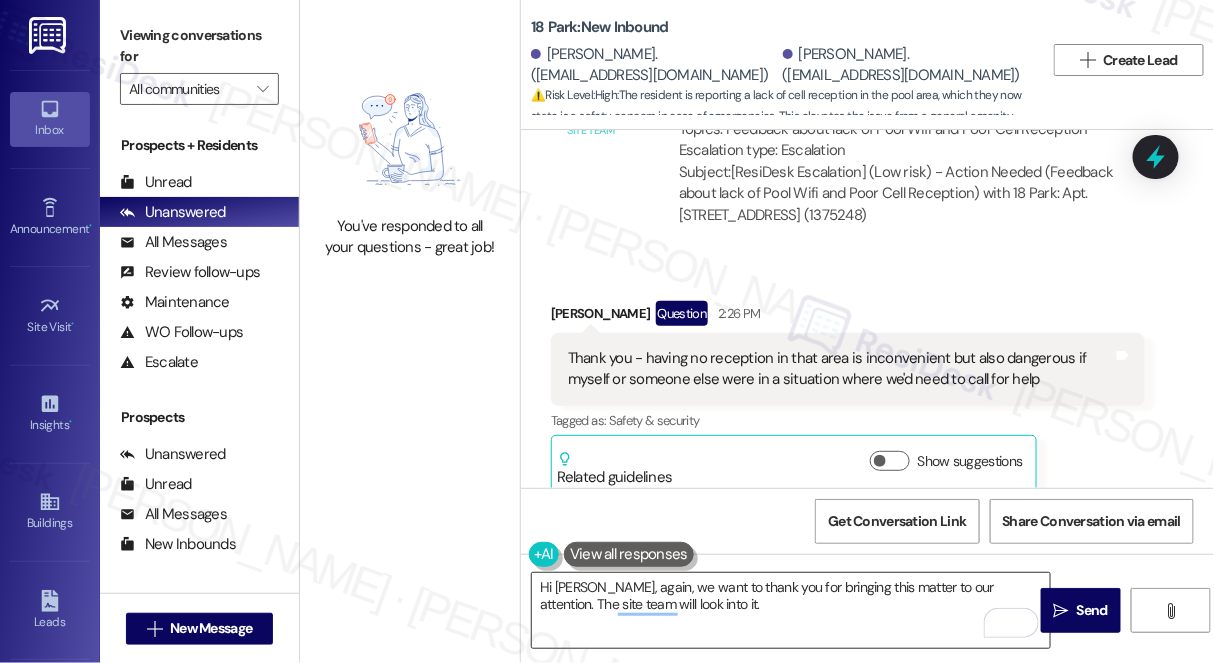 click on "Hi [PERSON_NAME], again, we want to thank you for bringing this matter to our attention. The site team will look into it." at bounding box center [791, 610] 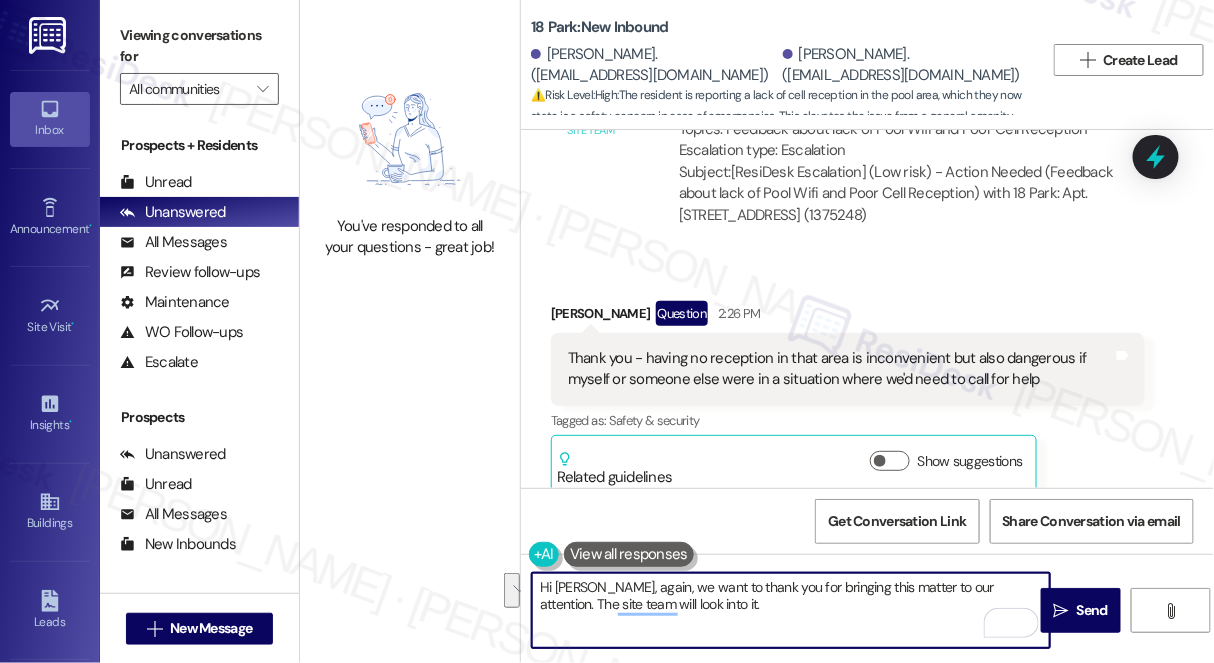 drag, startPoint x: 704, startPoint y: 608, endPoint x: 612, endPoint y: 590, distance: 93.74433 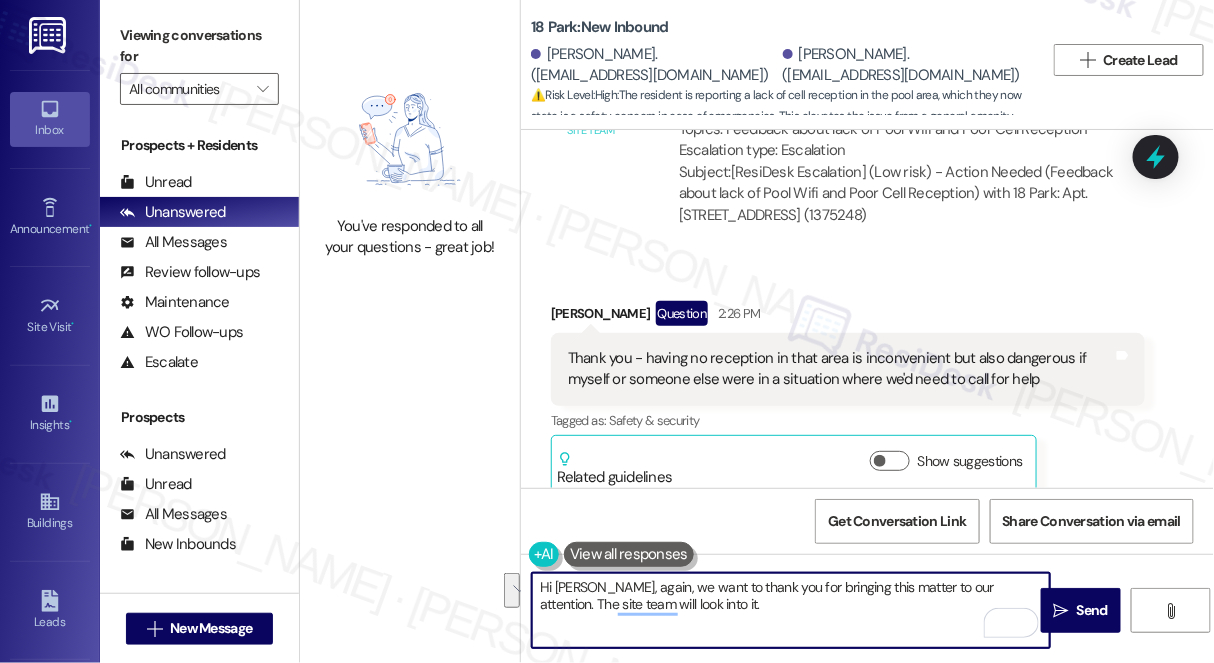 click on "Hi [PERSON_NAME], again, we want to thank you for bringing this matter to our attention. The site team will look into it." at bounding box center [791, 610] 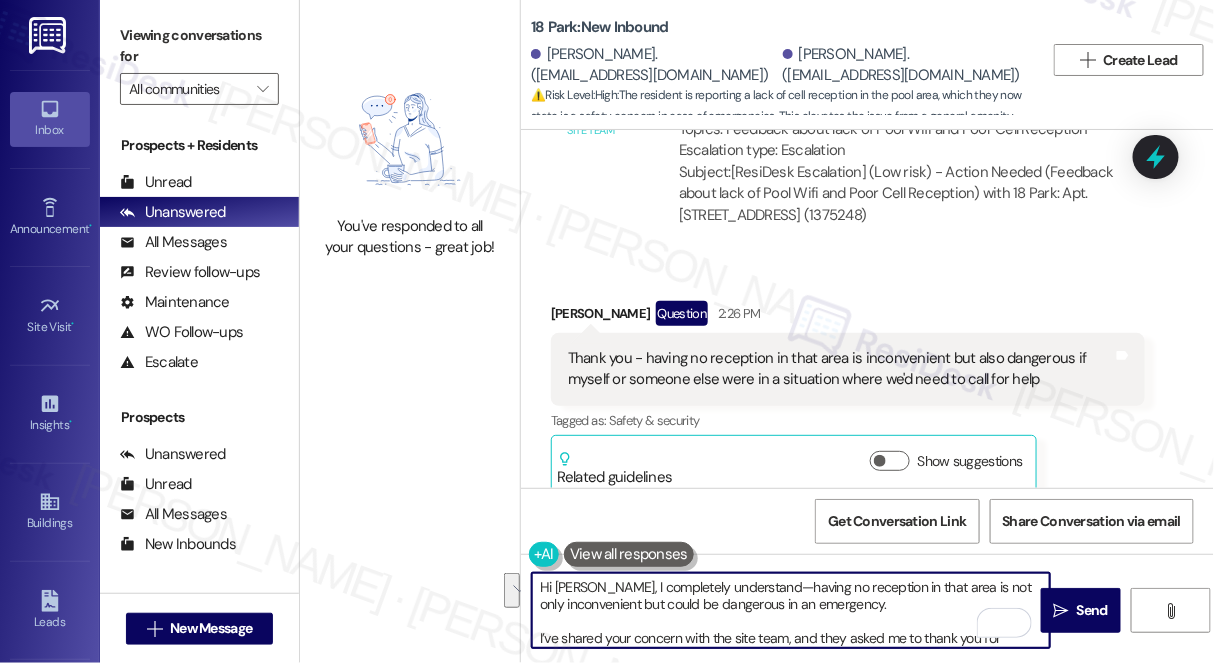 scroll, scrollTop: 34, scrollLeft: 0, axis: vertical 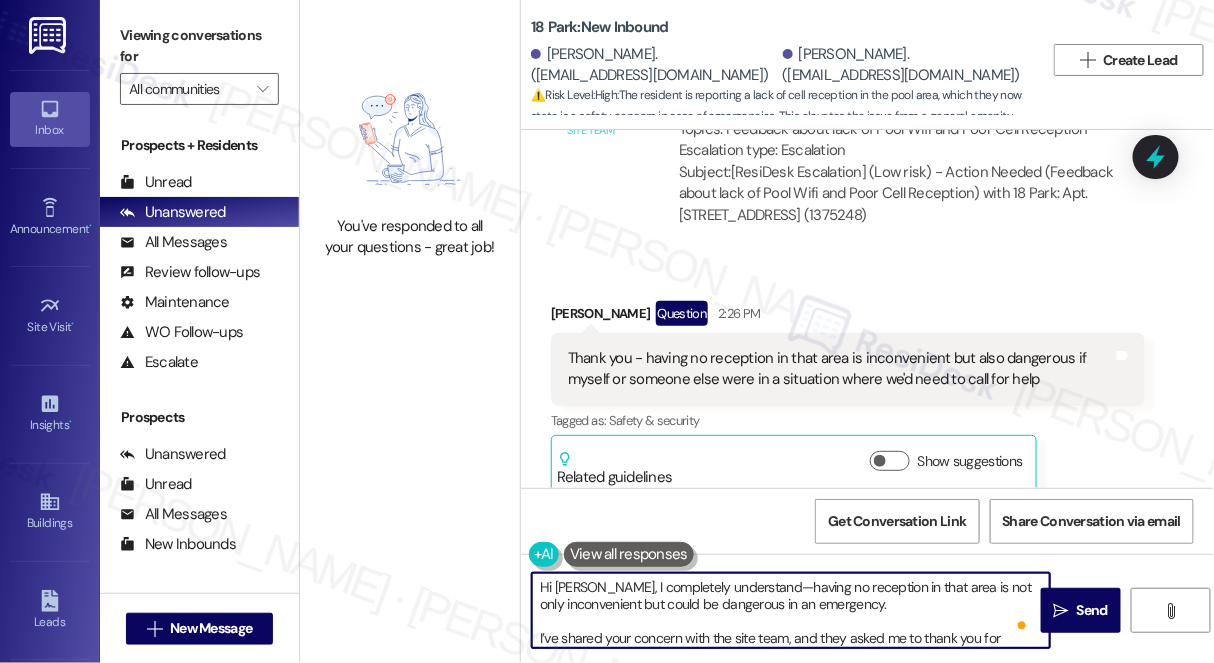 click on "Hi [PERSON_NAME], I completely understand—having no reception in that area is not only inconvenient but could be dangerous in an emergency.
I’ve shared your concern with the site team, and they asked me to thank you for bringing this to their attention. They’ve assured me they will look into the matter further." at bounding box center [791, 610] 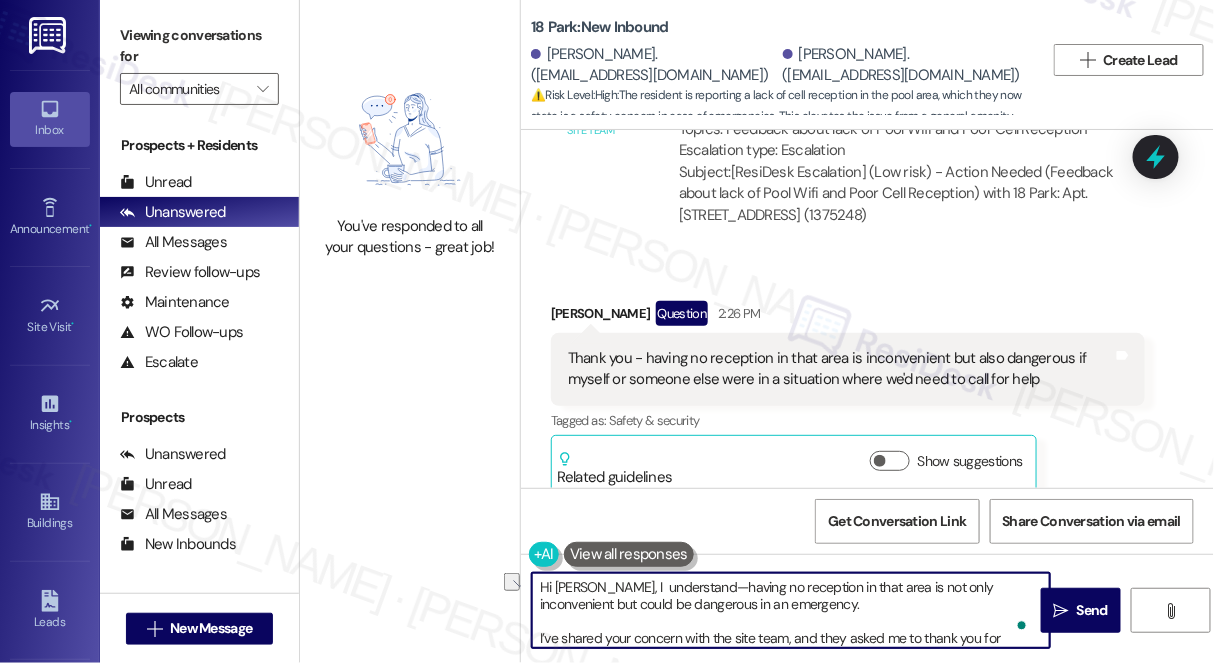 drag, startPoint x: 610, startPoint y: 584, endPoint x: 523, endPoint y: 577, distance: 87.28116 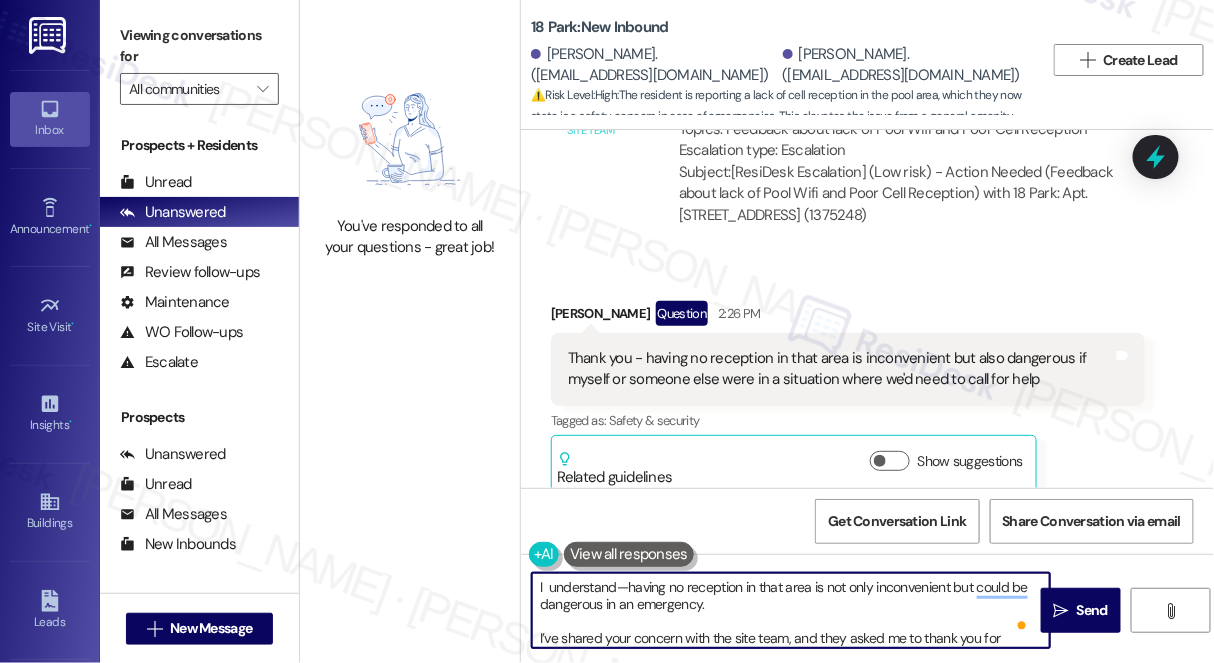 click on "I  understand—having no reception in that area is not only inconvenient but could be dangerous in an emergency.
I’ve shared your concern with the site team, and they asked me to thank you for bringing this to their attention. They’ve assured me they will look into the matter further." at bounding box center (791, 610) 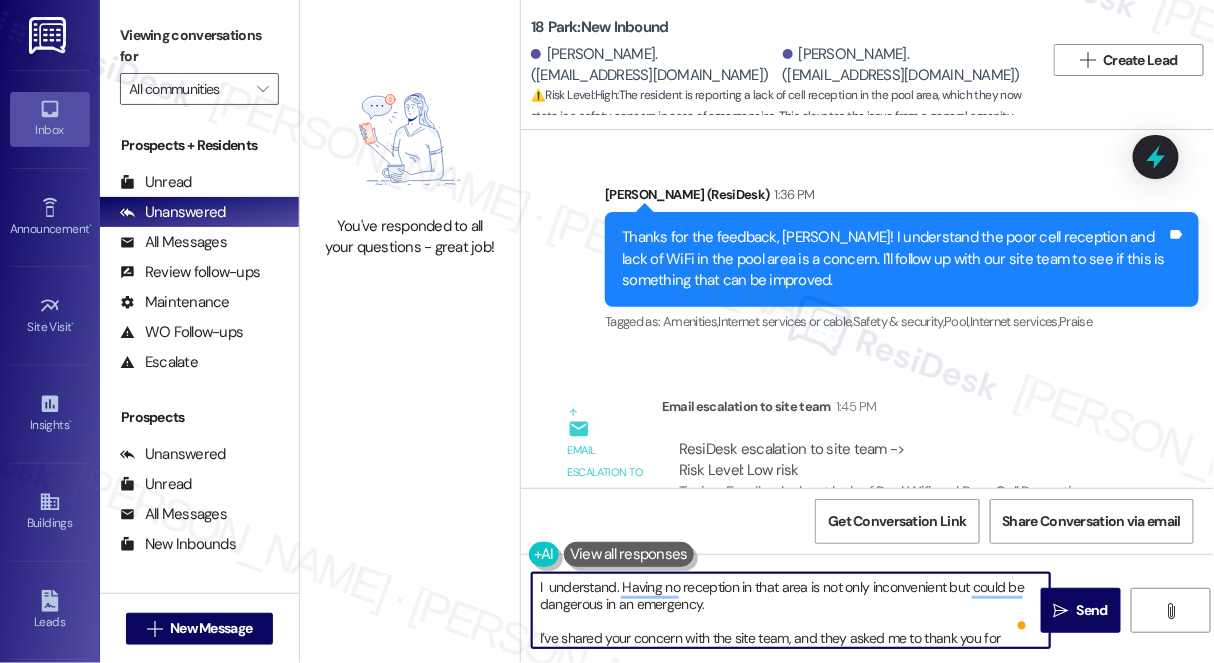 scroll, scrollTop: 4801, scrollLeft: 0, axis: vertical 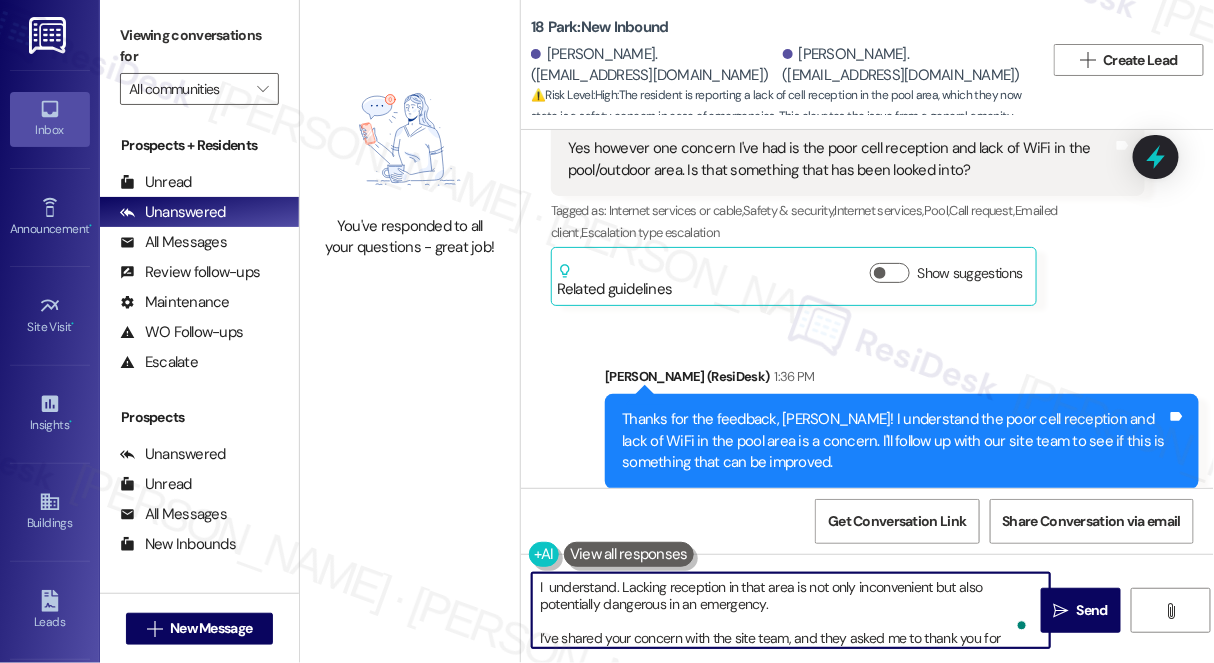 click on "I  understand. Lacking reception in that area is not only inconvenient but also potentially dangerous in an emergency.
I’ve shared your concern with the site team, and they asked me to thank you for bringing this to their attention. They’ve assured me they will look into the matter further." at bounding box center [791, 610] 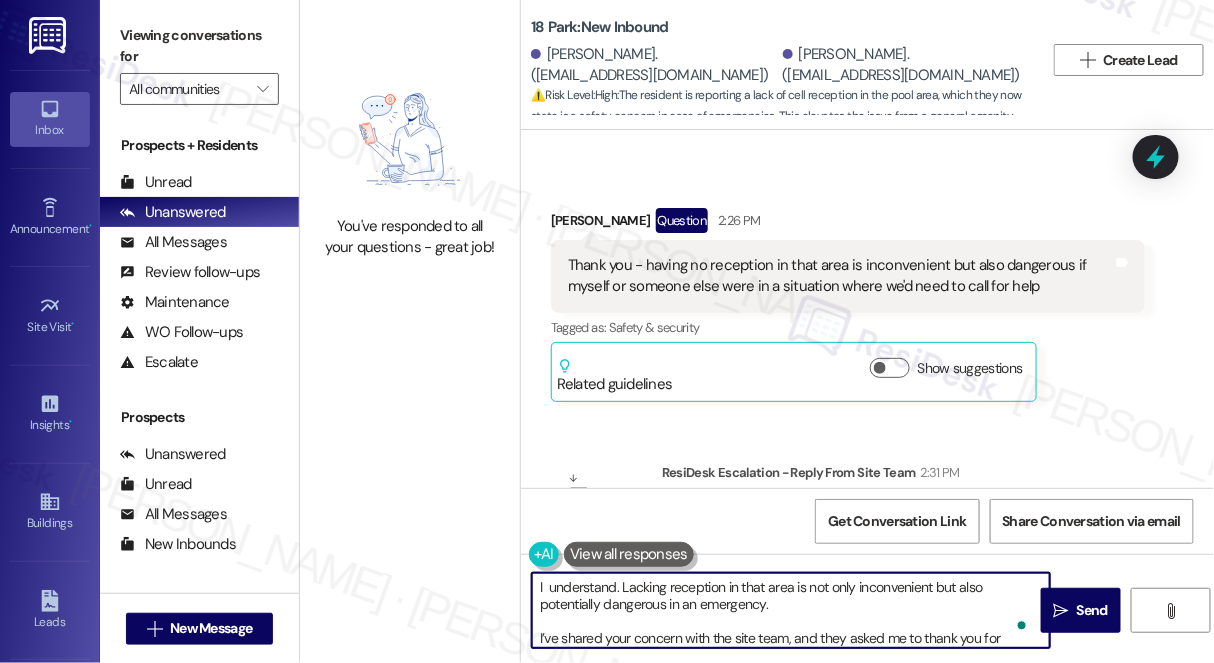 scroll, scrollTop: 5528, scrollLeft: 0, axis: vertical 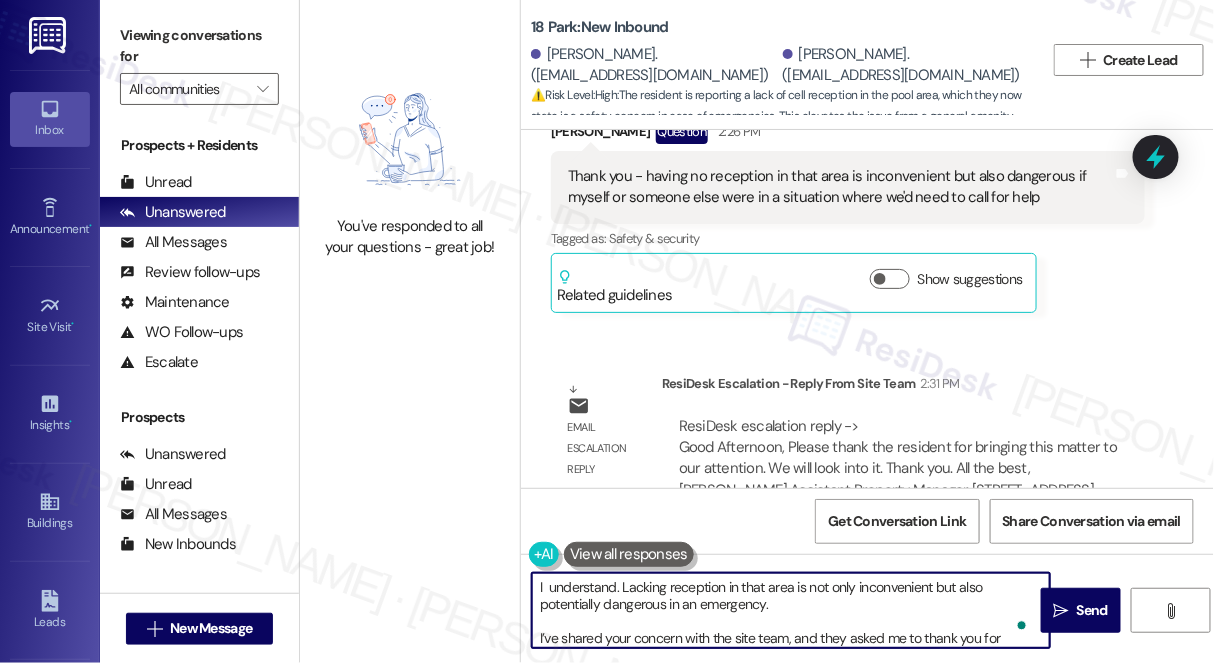 click on "I  understand. Lacking reception in that area is not only inconvenient but also potentially dangerous in an emergency.
I’ve shared your concern with the site team, and they asked me to thank you for bringing this to their attention. They’ve assured me they will look into the matter further." at bounding box center (791, 610) 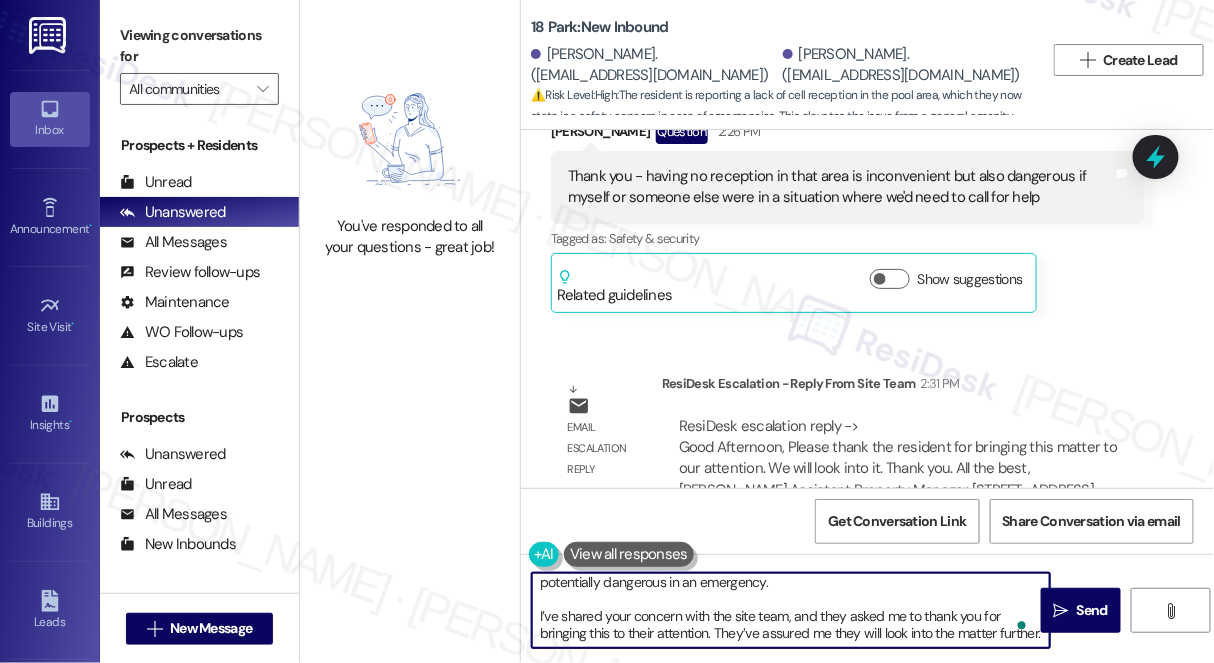 click on "I  understand. Lacking reception in that area is not only inconvenient but also potentially dangerous in an emergency.
I’ve shared your concern with the site team, and they asked me to thank you for bringing this to their attention. They’ve assured me they will look into the matter further." at bounding box center (791, 610) 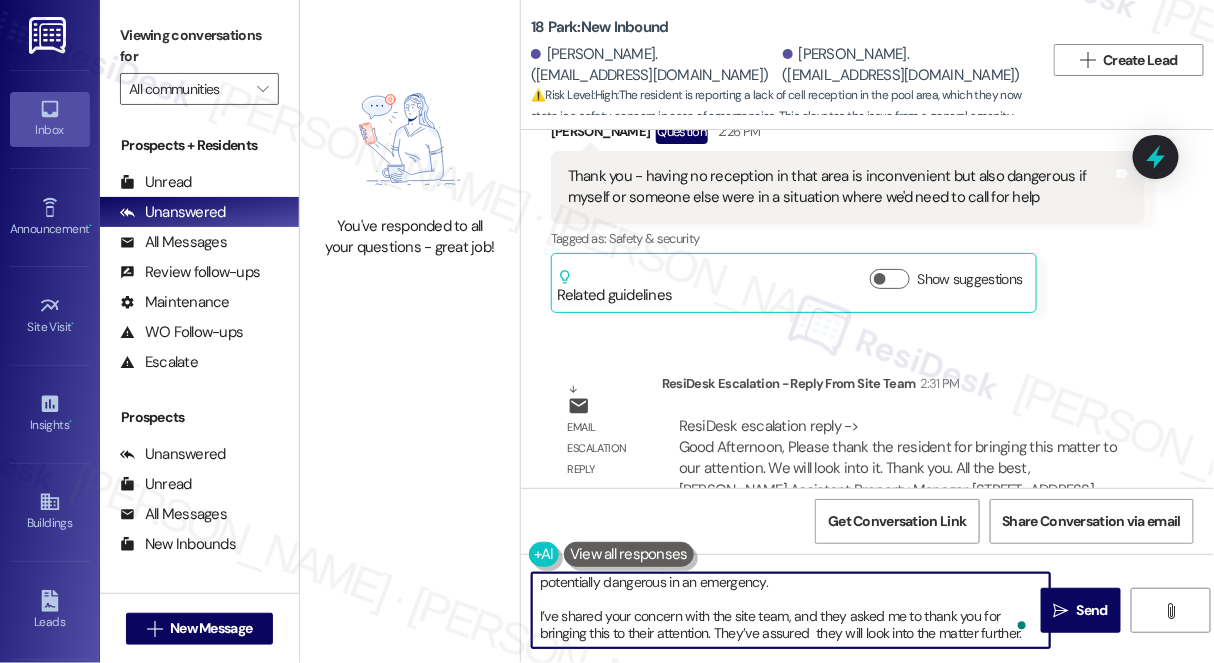 scroll, scrollTop: 21, scrollLeft: 0, axis: vertical 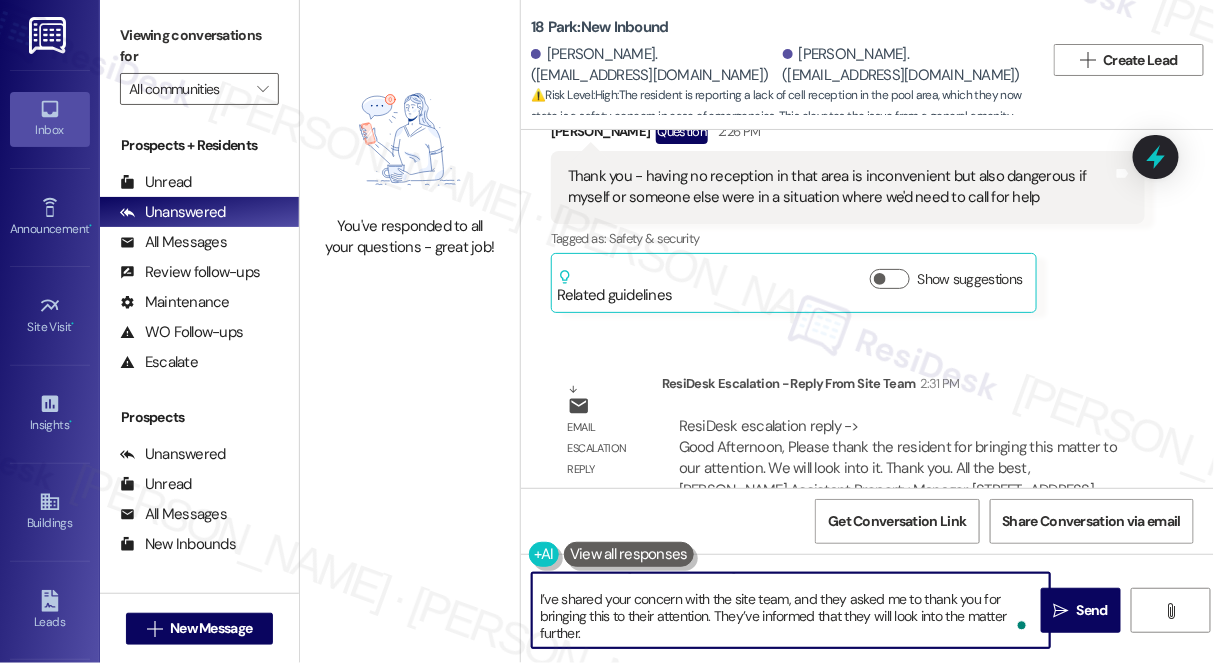 click on "I  understand. Lacking reception in that area is not only inconvenient but also potentially dangerous in an emergency.
I’ve shared your concern with the site team, and they asked me to thank you for bringing this to their attention. They’ve informed that they will look into the matter further." at bounding box center [791, 610] 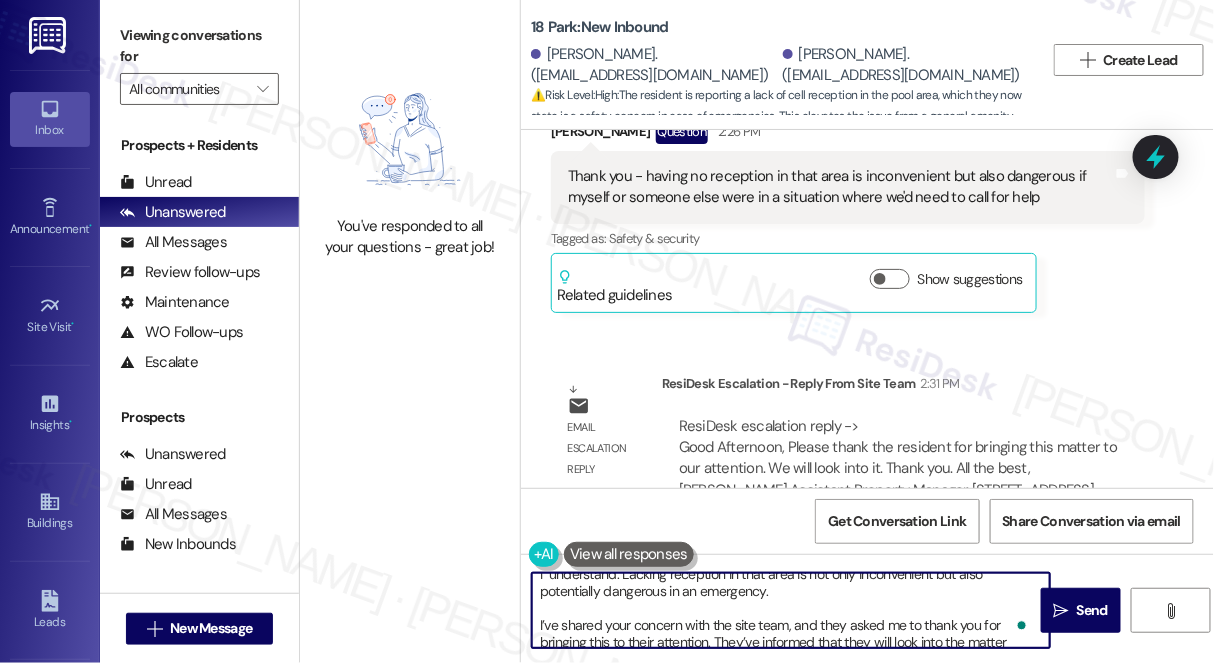 scroll, scrollTop: 0, scrollLeft: 0, axis: both 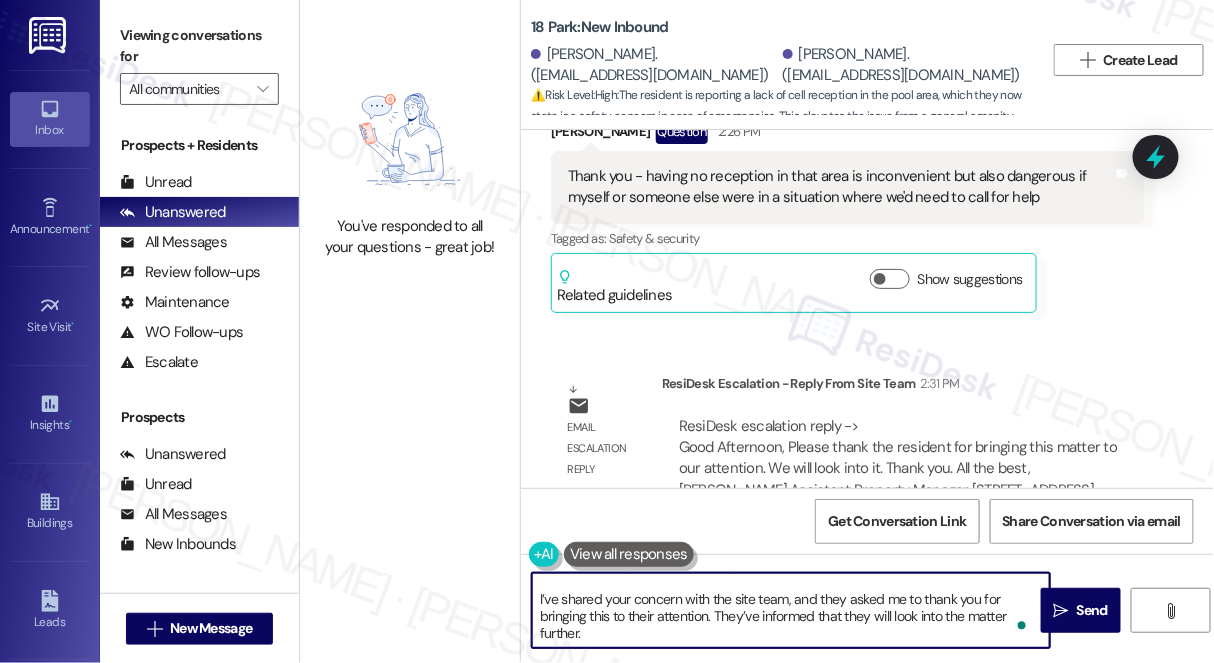click on "I  understand. Lacking reception in that area is not only inconvenient but also potentially dangerous in an emergency.
I’ve shared your concern with the site team, and they asked me to thank you for bringing this to their attention. They’ve informed that they will look into the matter further." at bounding box center (791, 610) 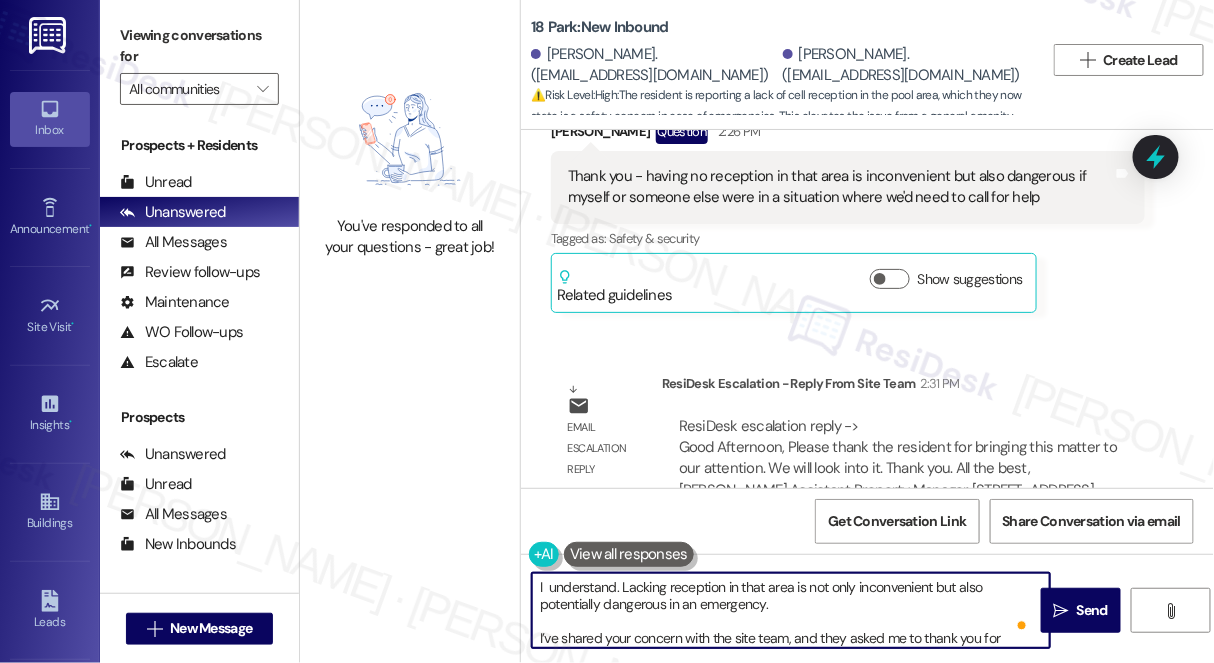 drag, startPoint x: 533, startPoint y: 630, endPoint x: 581, endPoint y: 630, distance: 48 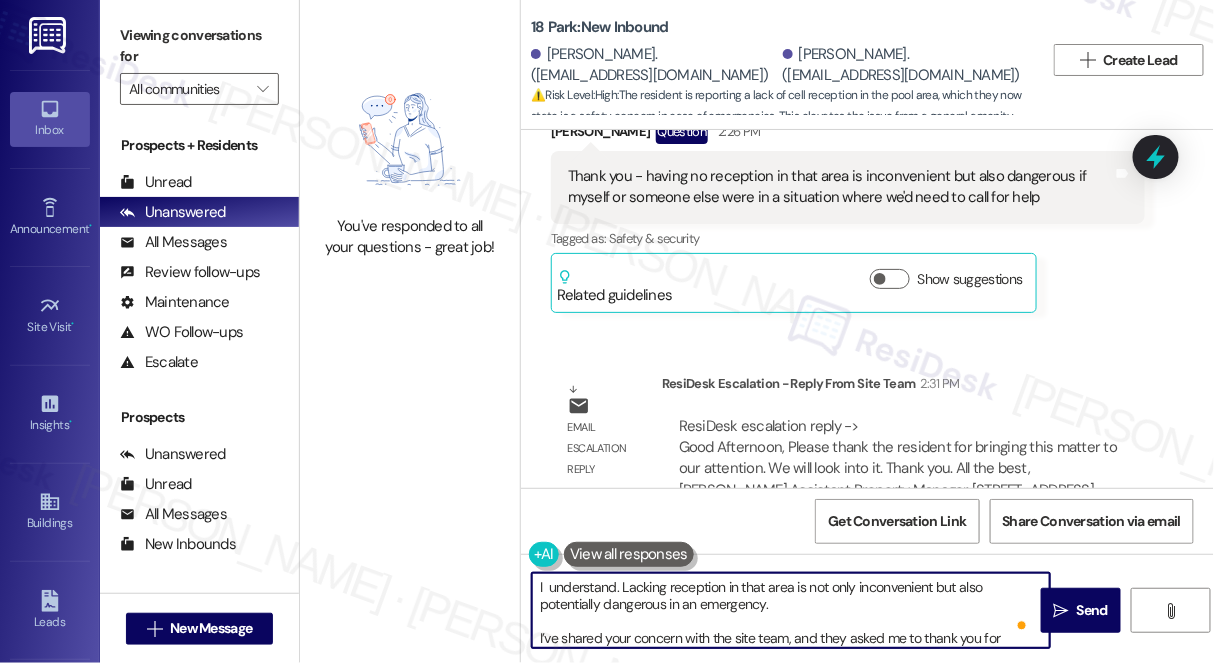 drag, startPoint x: 537, startPoint y: 638, endPoint x: 588, endPoint y: 629, distance: 51.78803 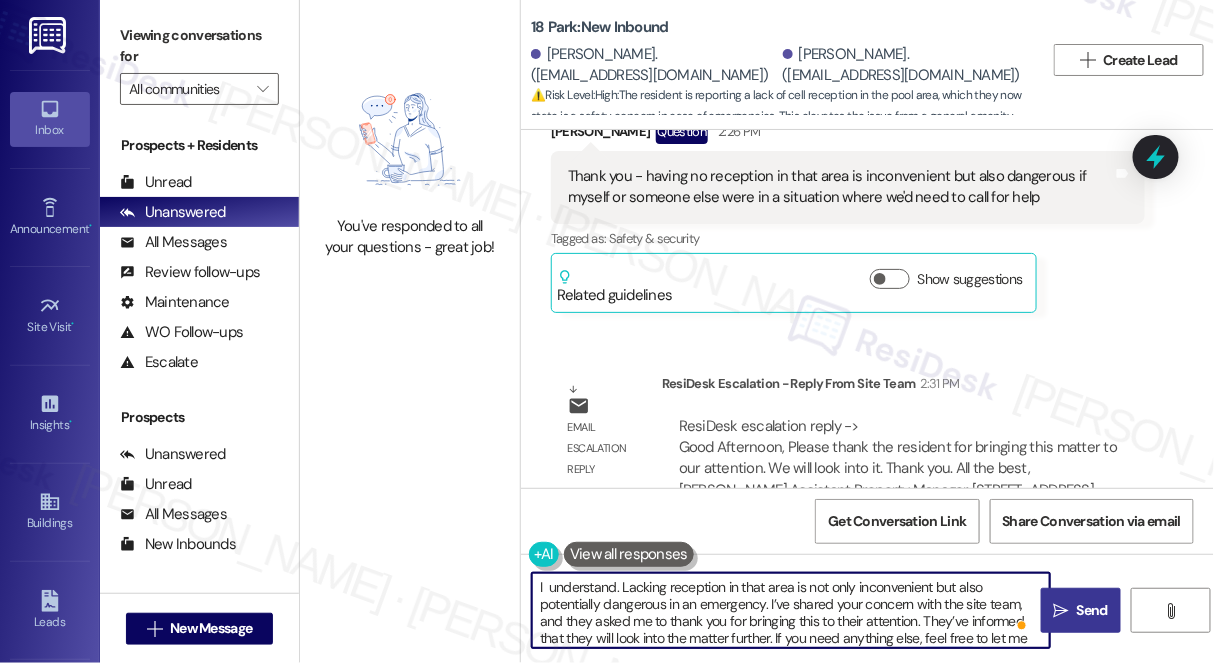 type on "I  understand. Lacking reception in that area is not only inconvenient but also potentially dangerous in an emergency. I’ve shared your concern with the site team, and they asked me to thank you for bringing this to their attention. They’ve informed that they will look into the matter further. If you need anything else, feel free to let me know." 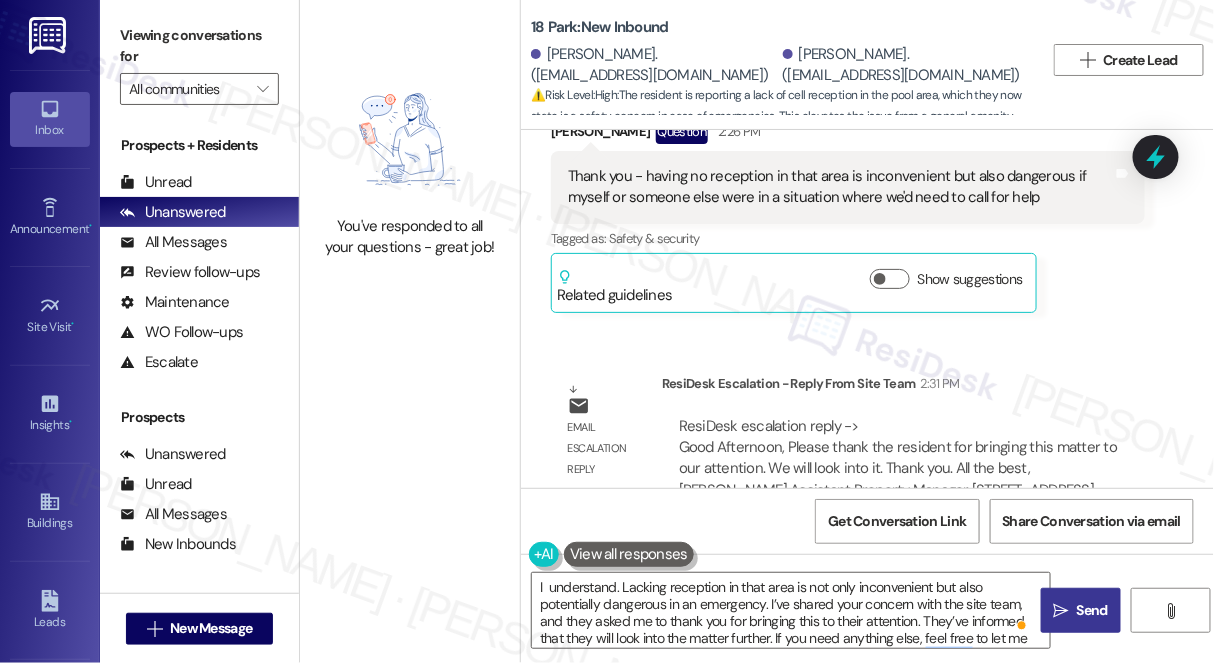 click on " Send" at bounding box center [1081, 610] 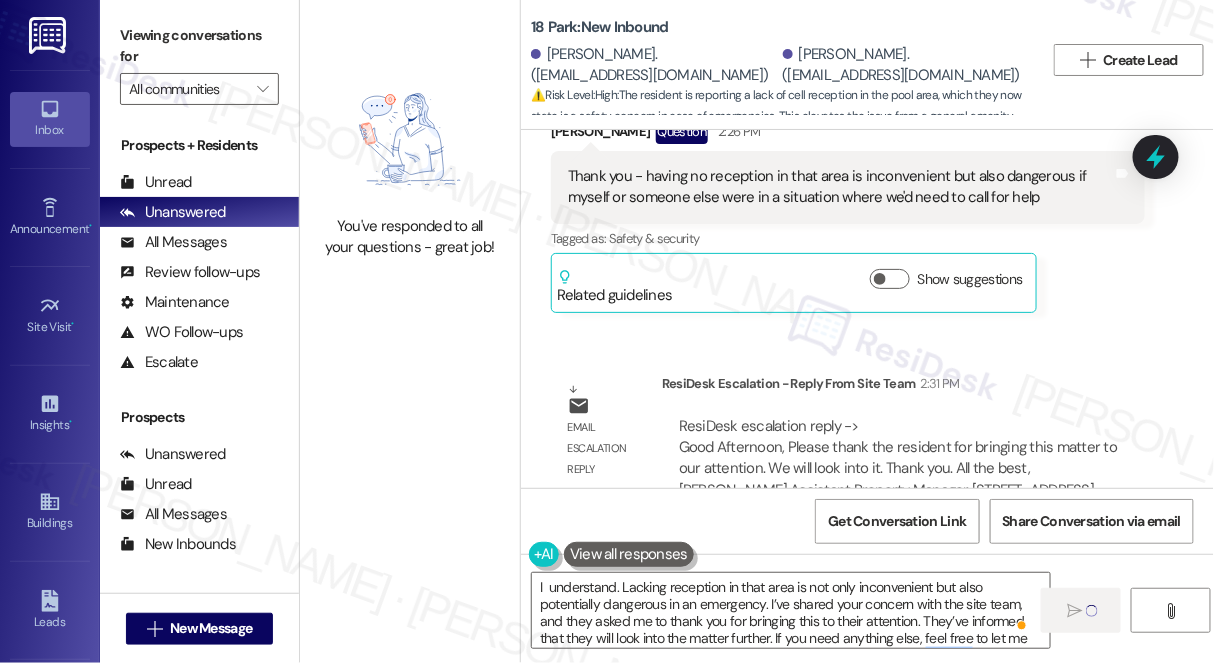 type 